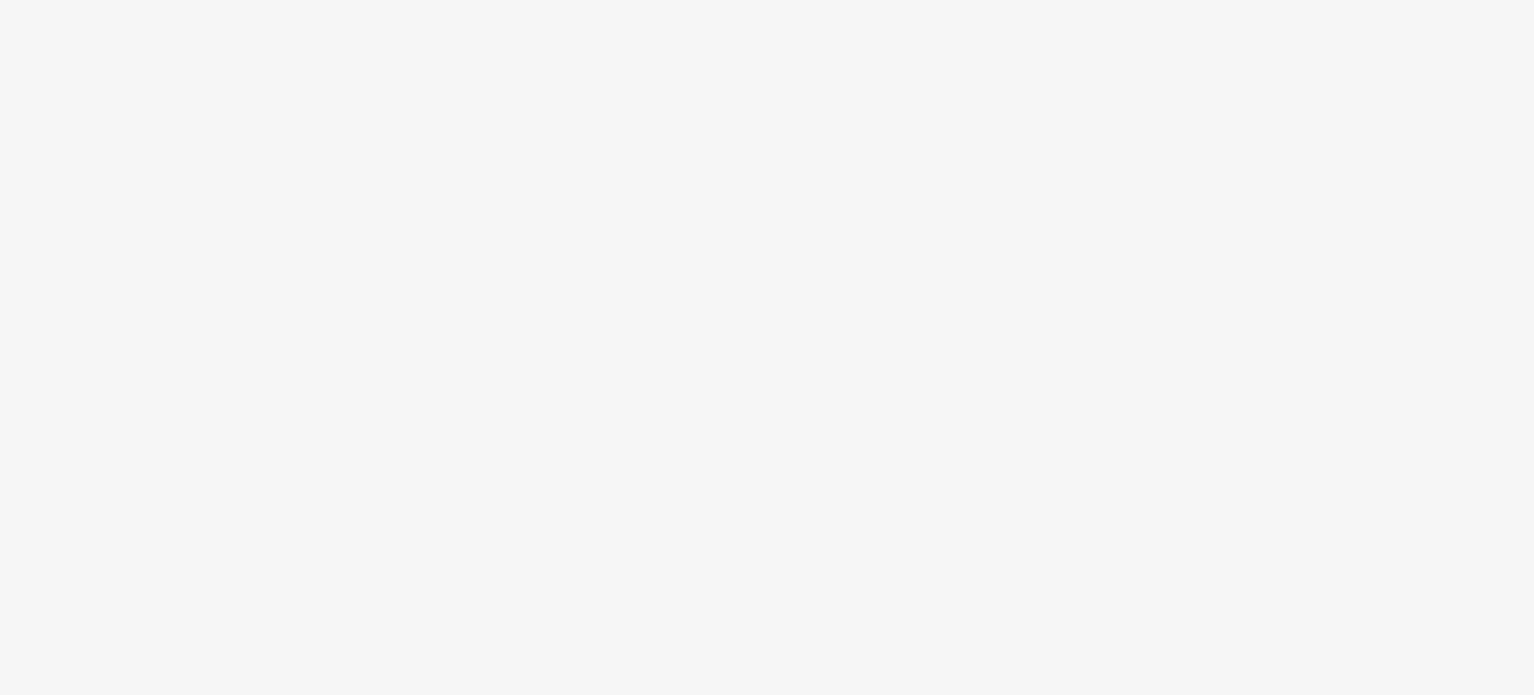 scroll, scrollTop: 0, scrollLeft: 0, axis: both 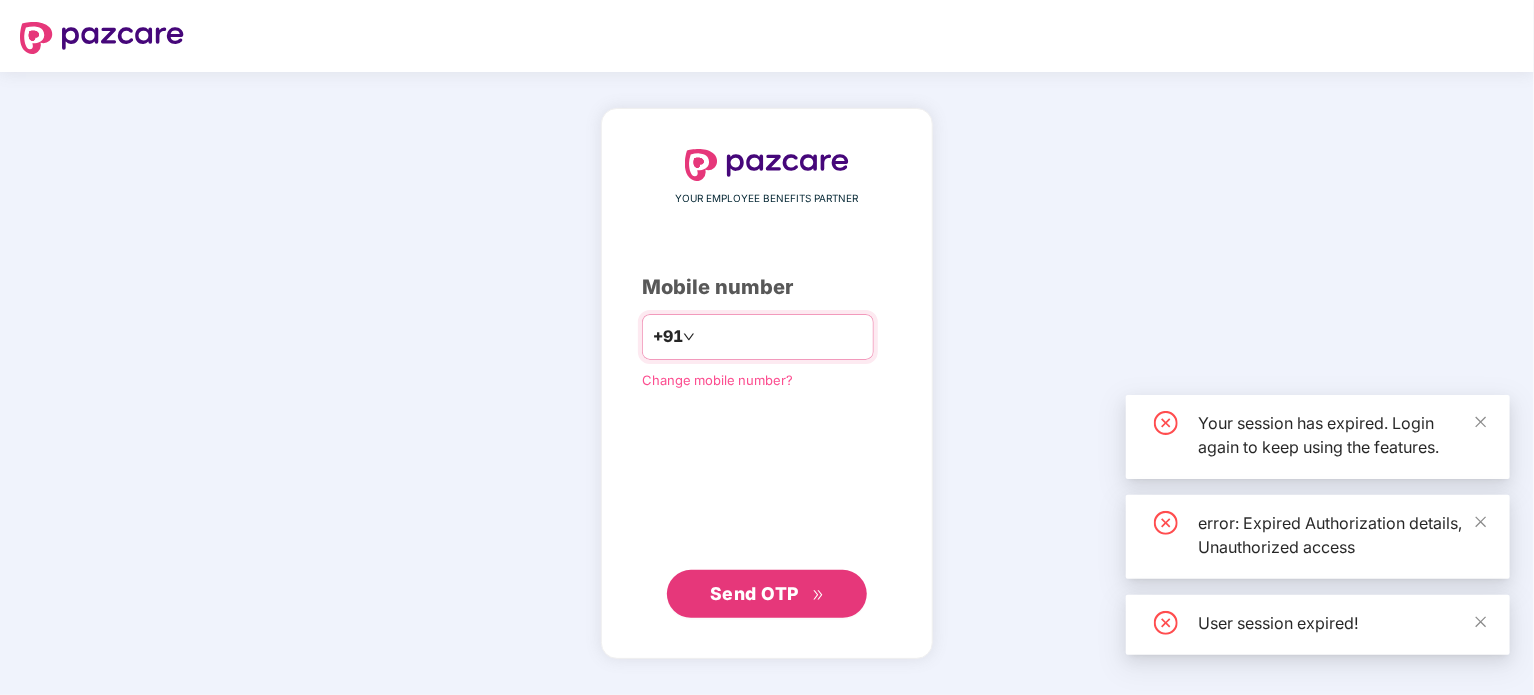 click at bounding box center [781, 337] 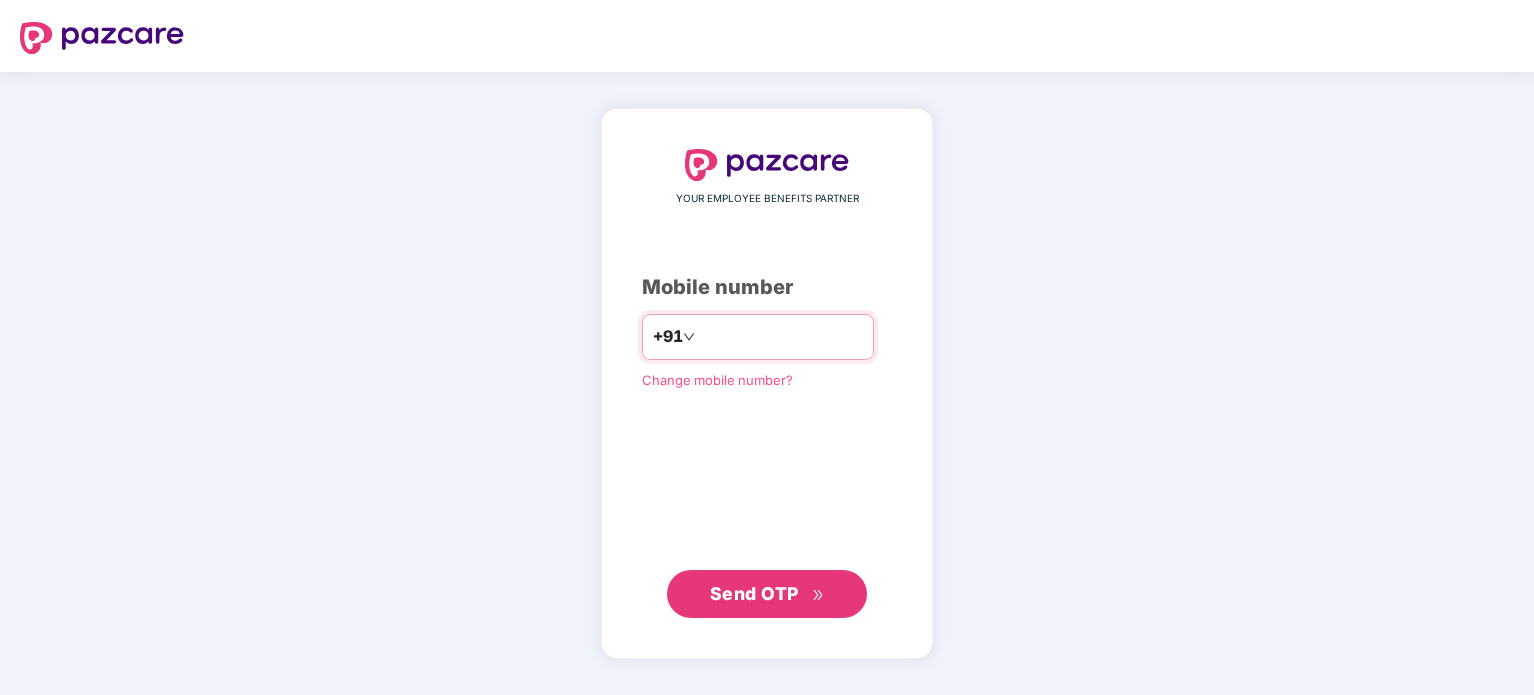 scroll, scrollTop: 0, scrollLeft: 0, axis: both 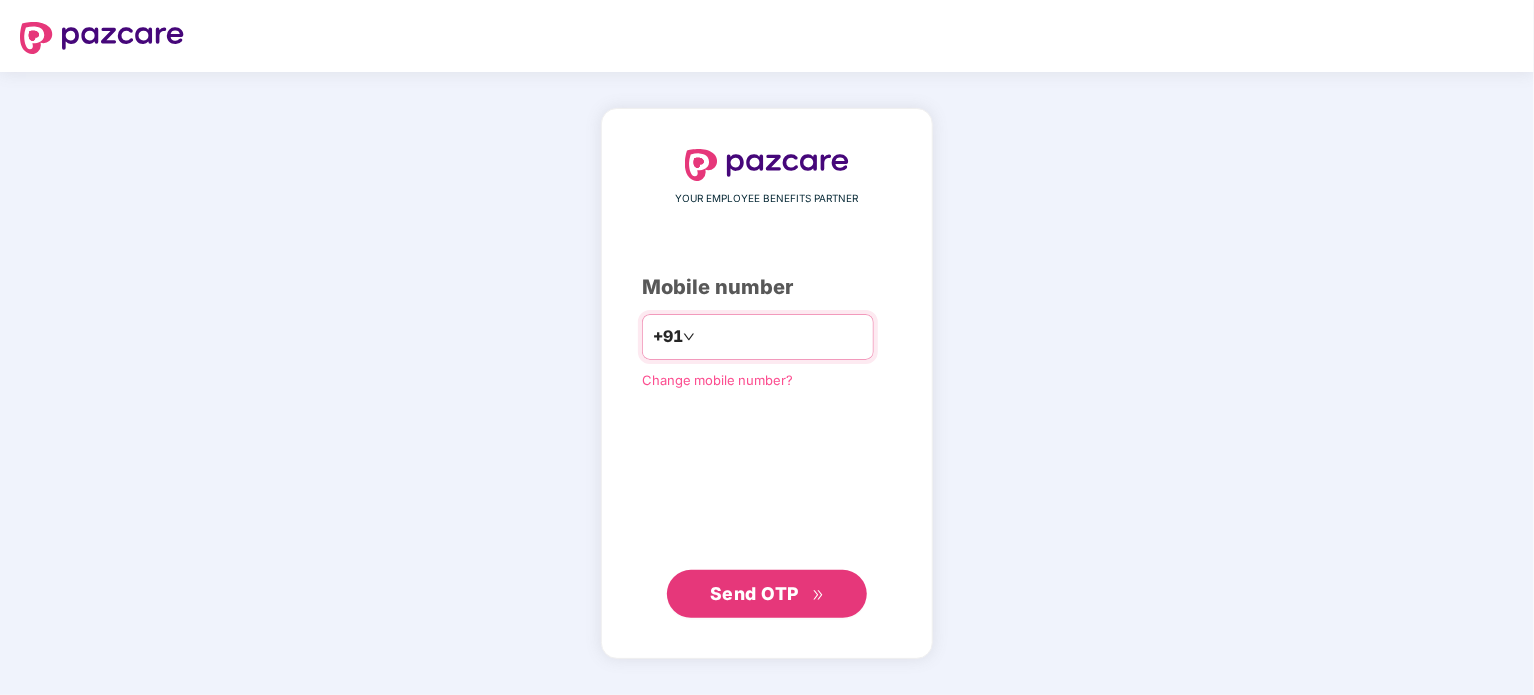 type on "**********" 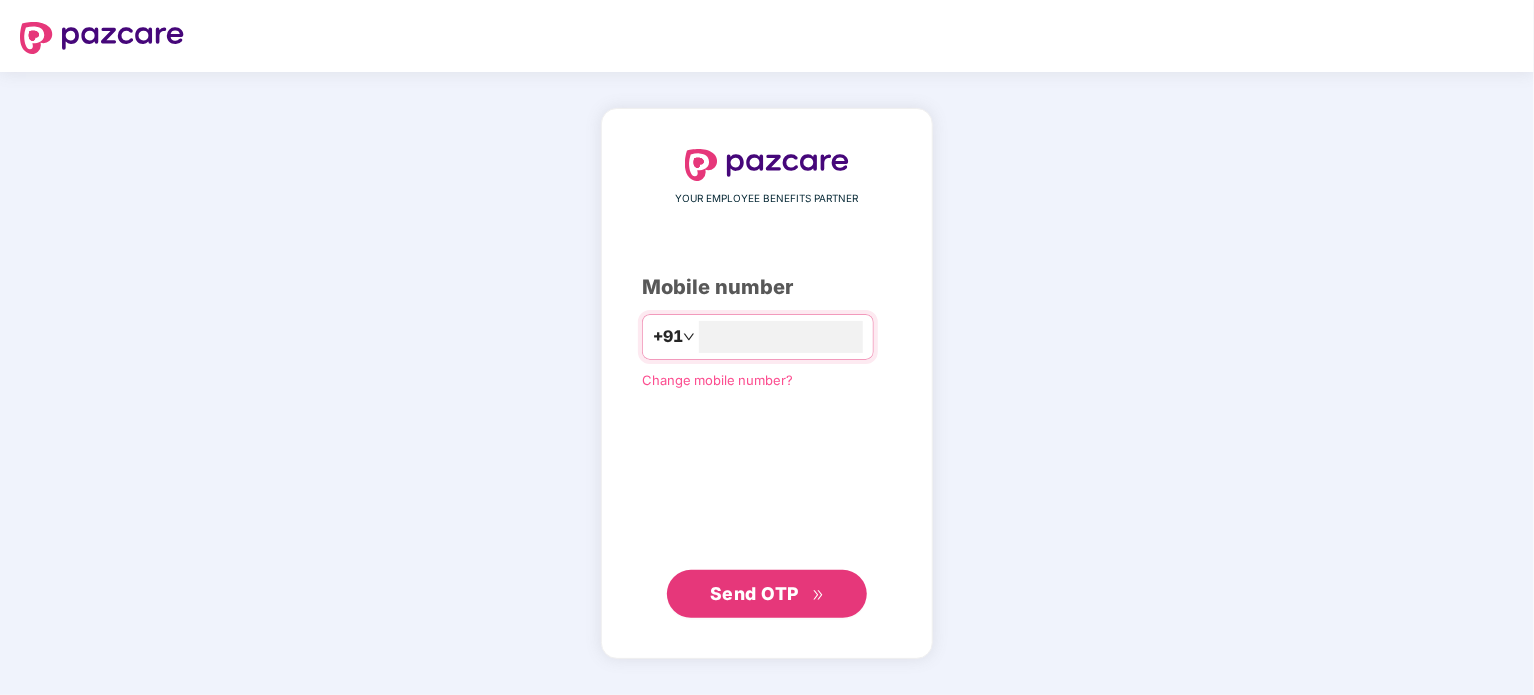 click on "Send OTP" at bounding box center [754, 593] 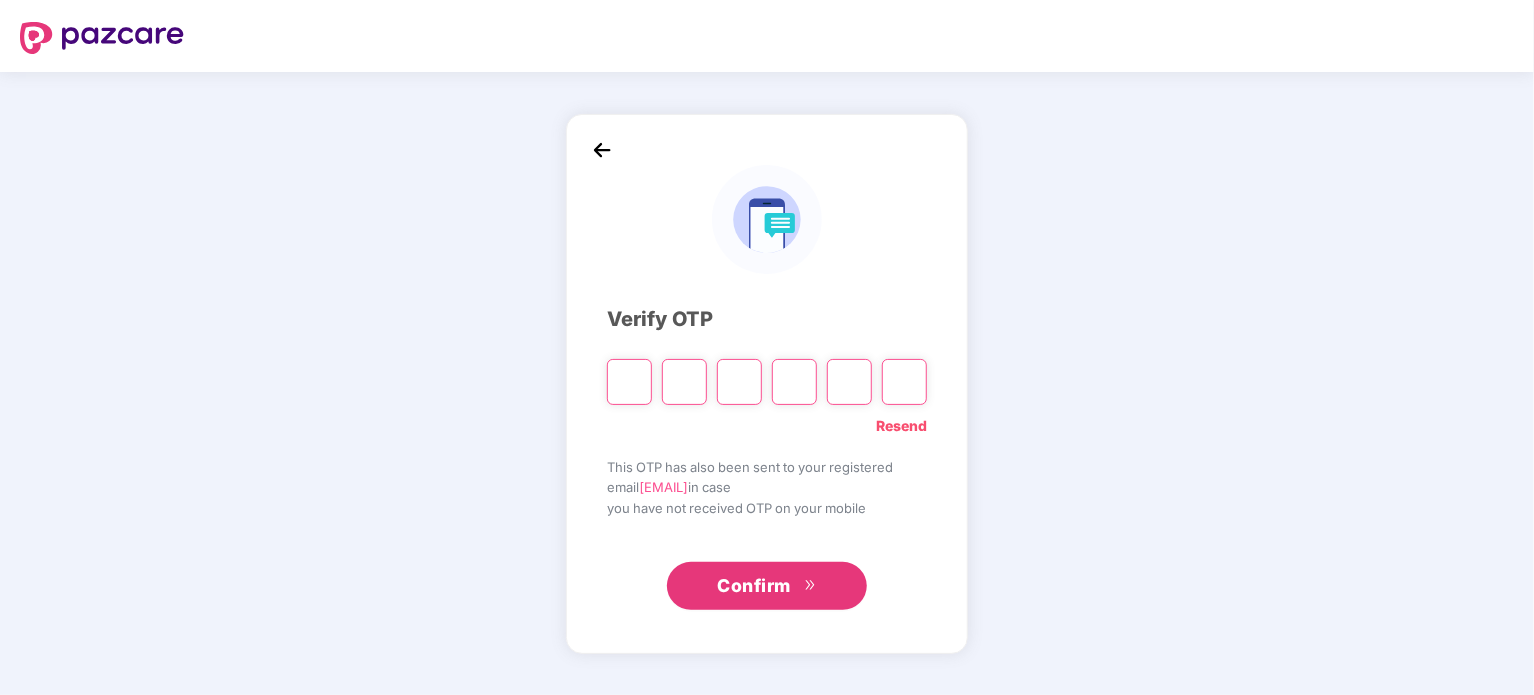 type on "*" 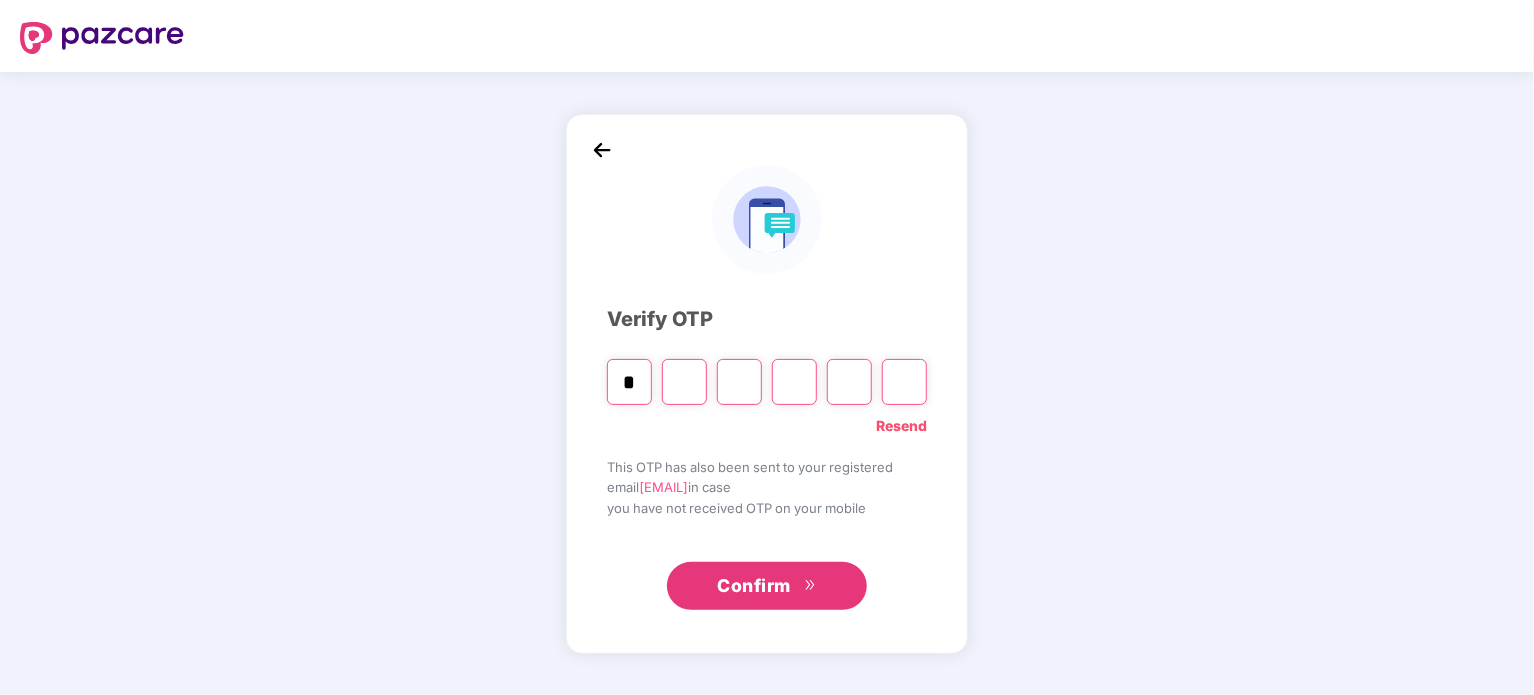 type on "*" 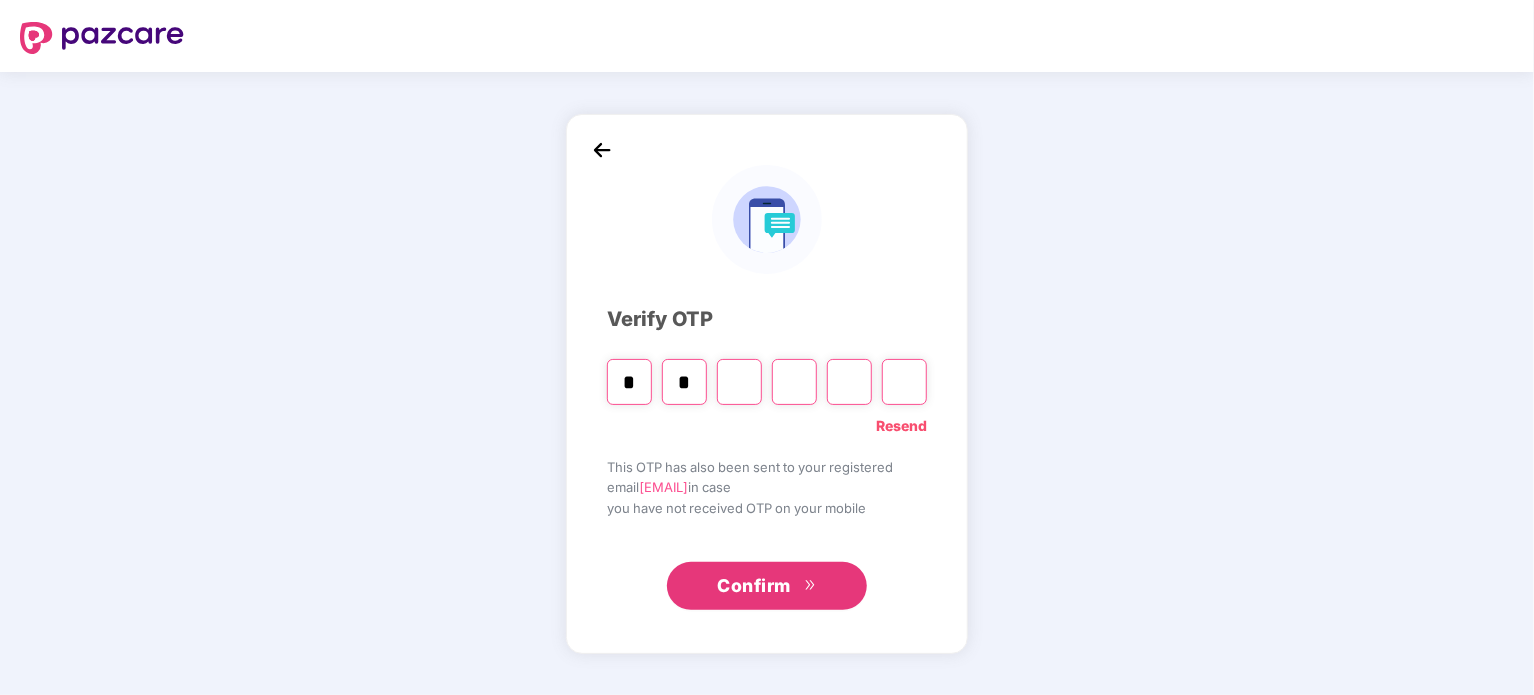 type on "*" 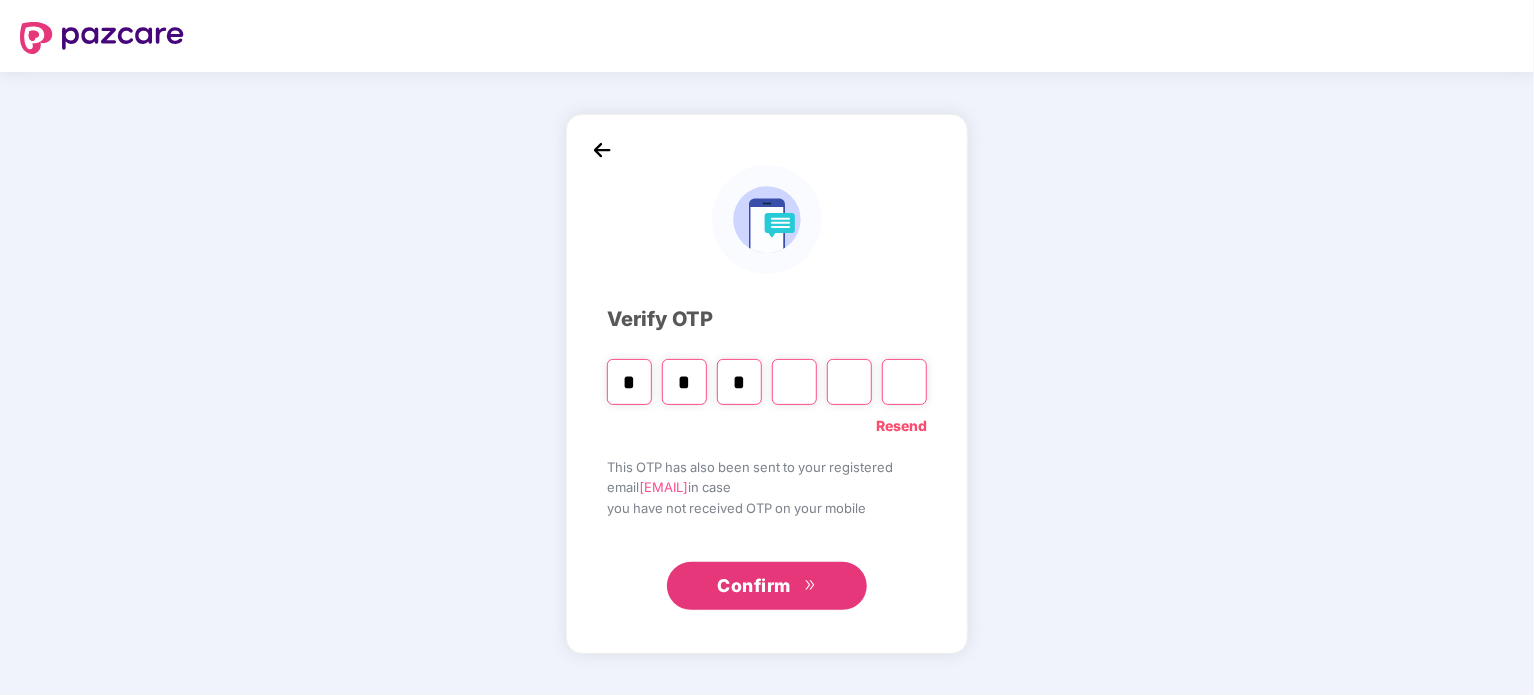 type on "*" 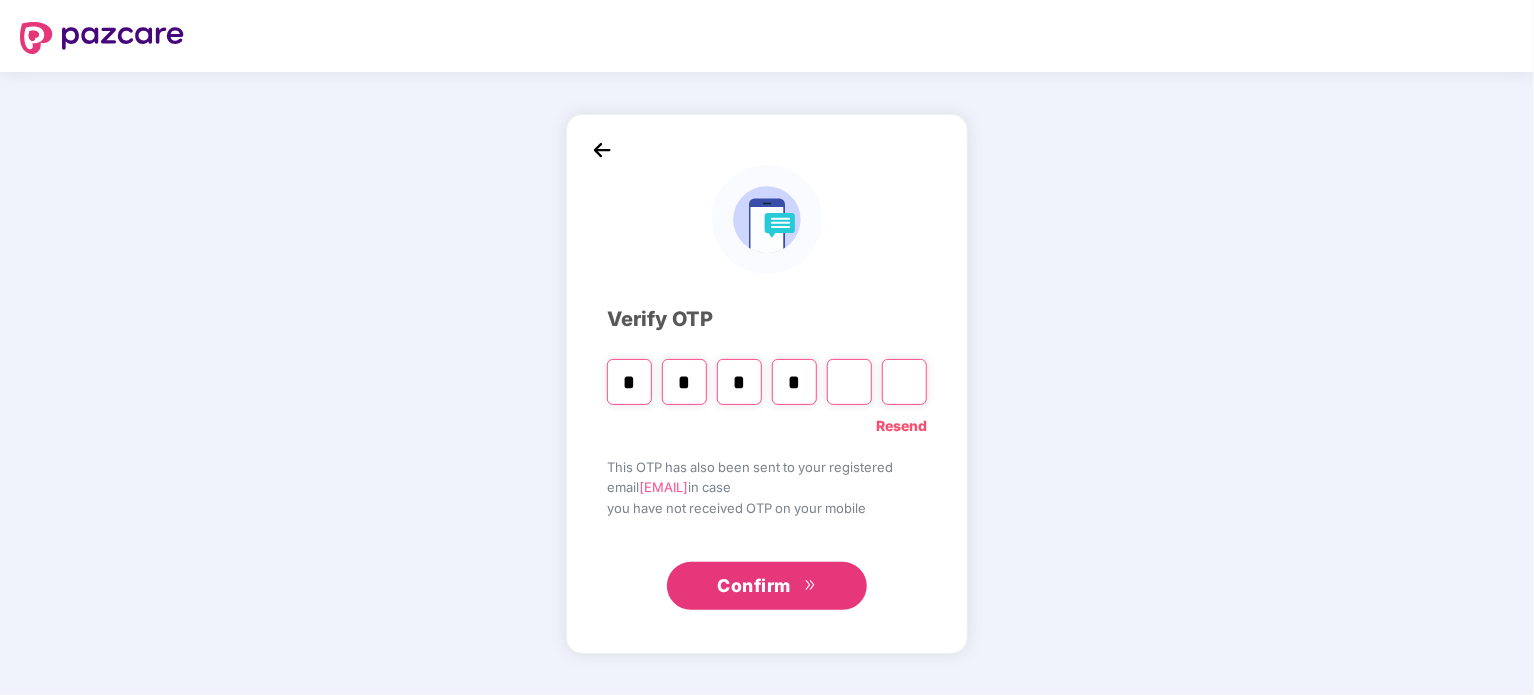 type on "*" 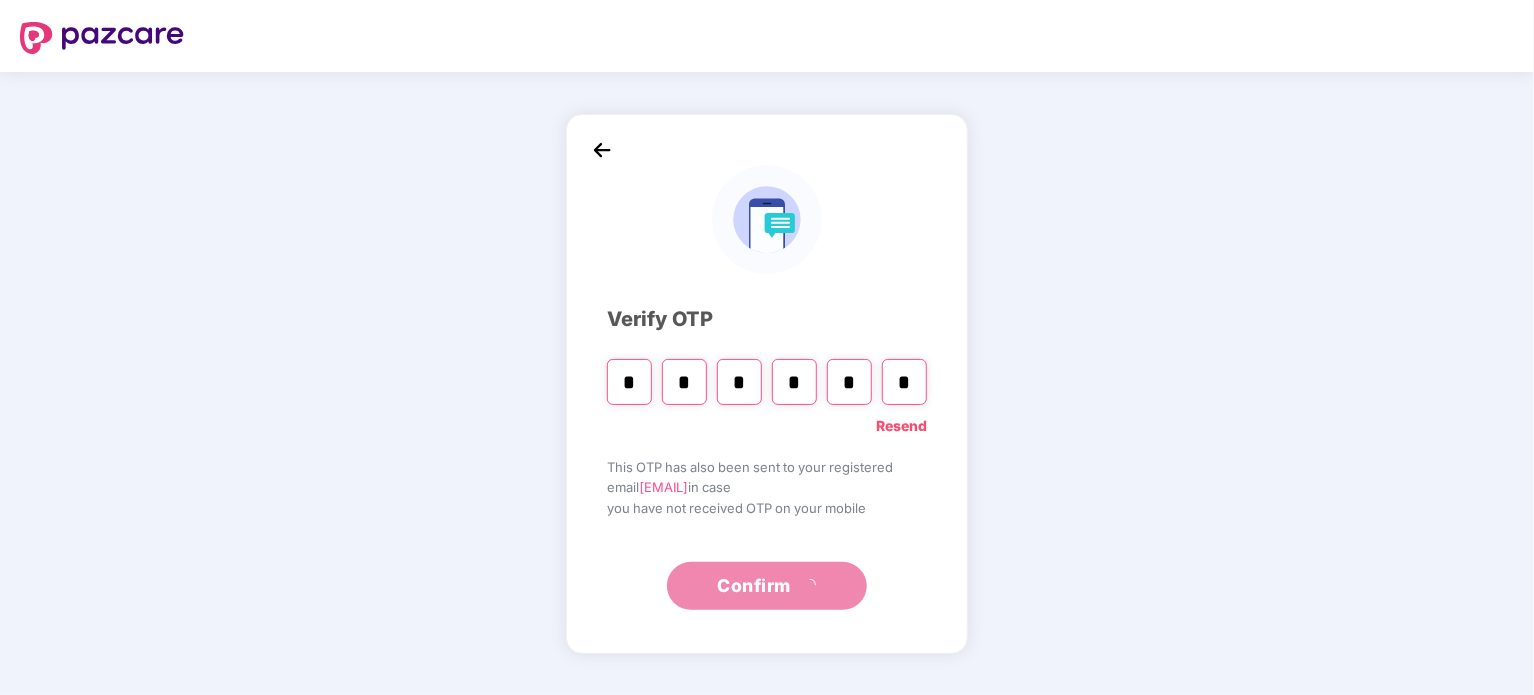 type on "*" 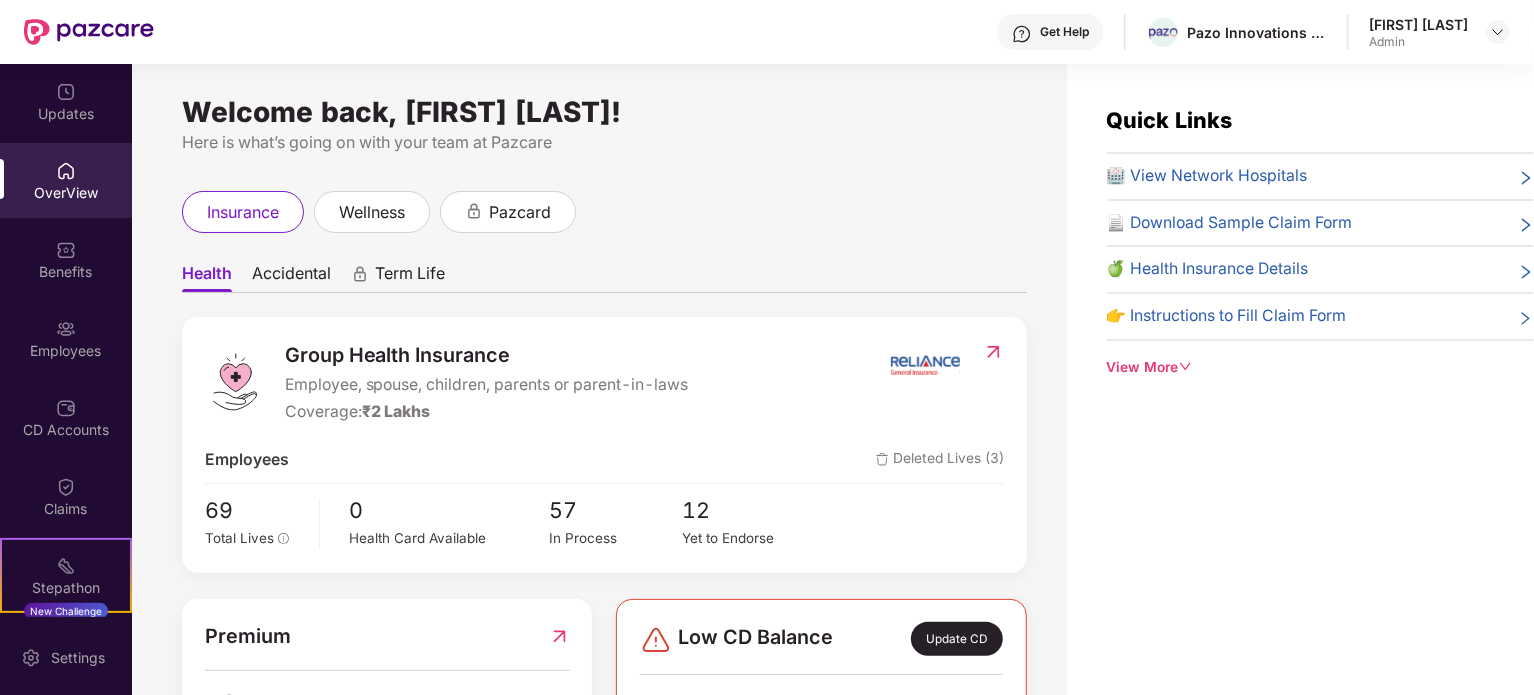 click at bounding box center [882, 459] 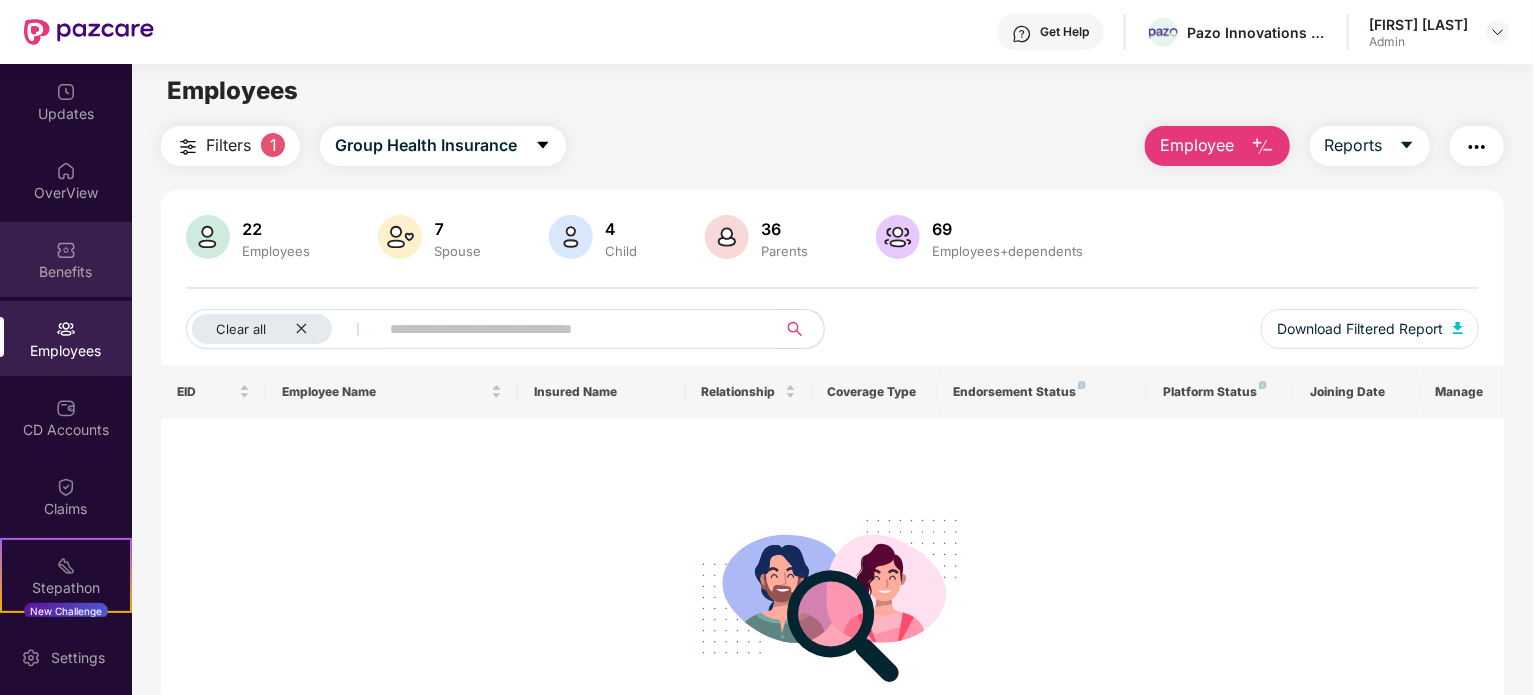 scroll, scrollTop: 0, scrollLeft: 0, axis: both 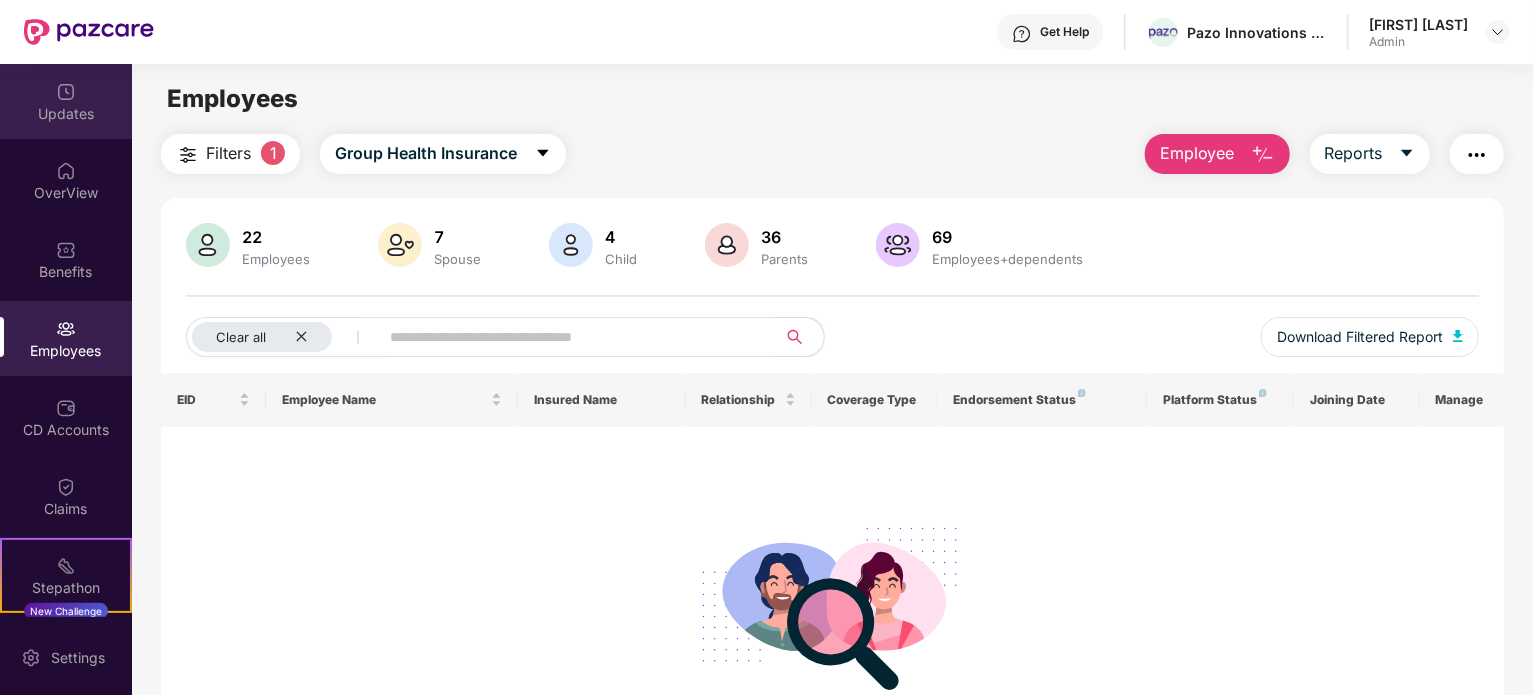 click on "Updates" at bounding box center [66, 114] 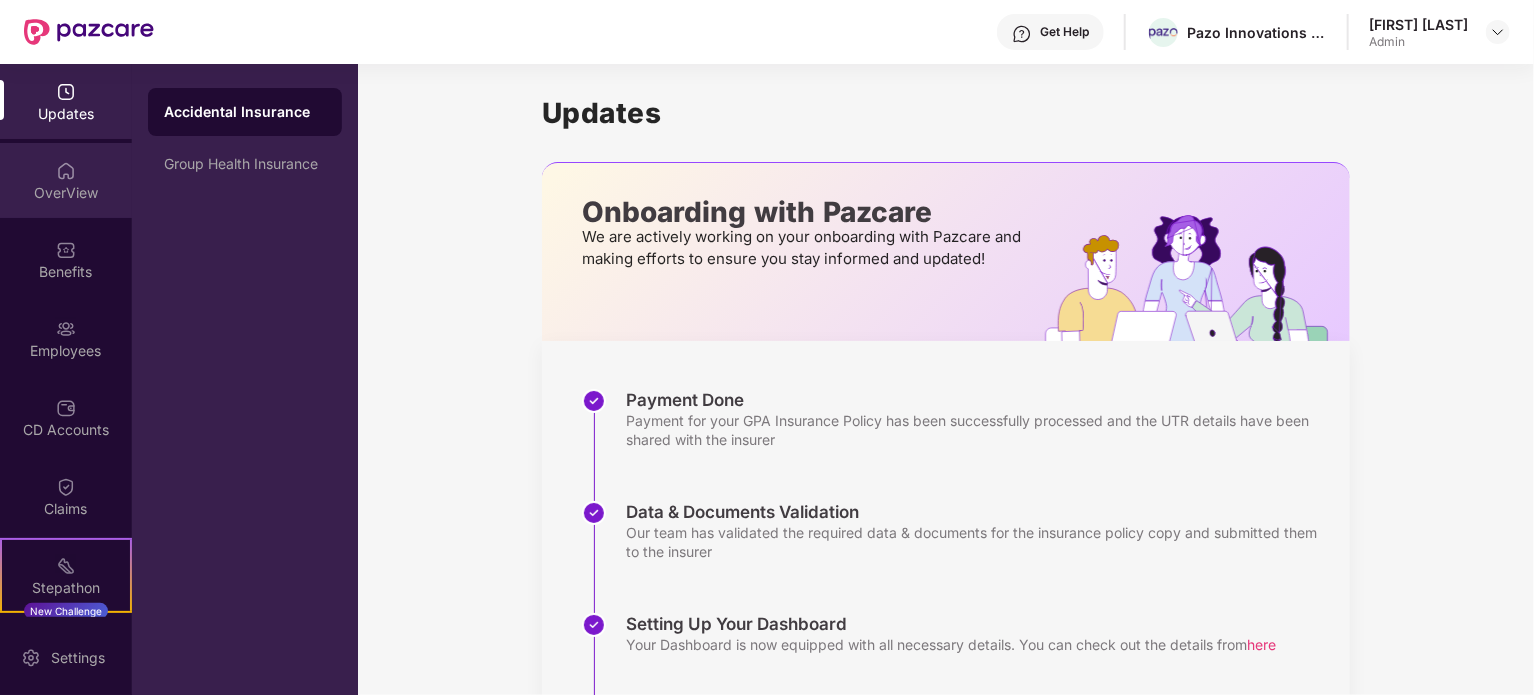 click on "OverView" at bounding box center [66, 180] 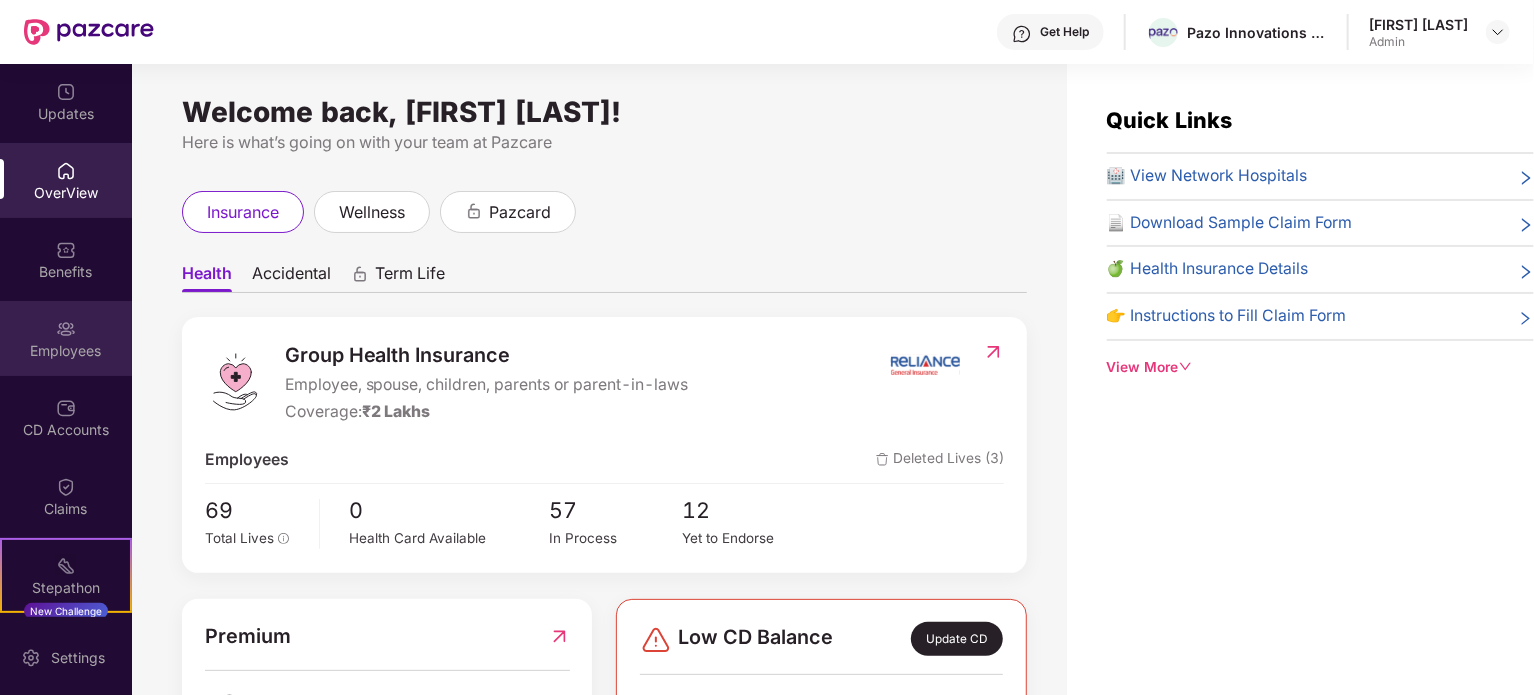 scroll, scrollTop: 2, scrollLeft: 0, axis: vertical 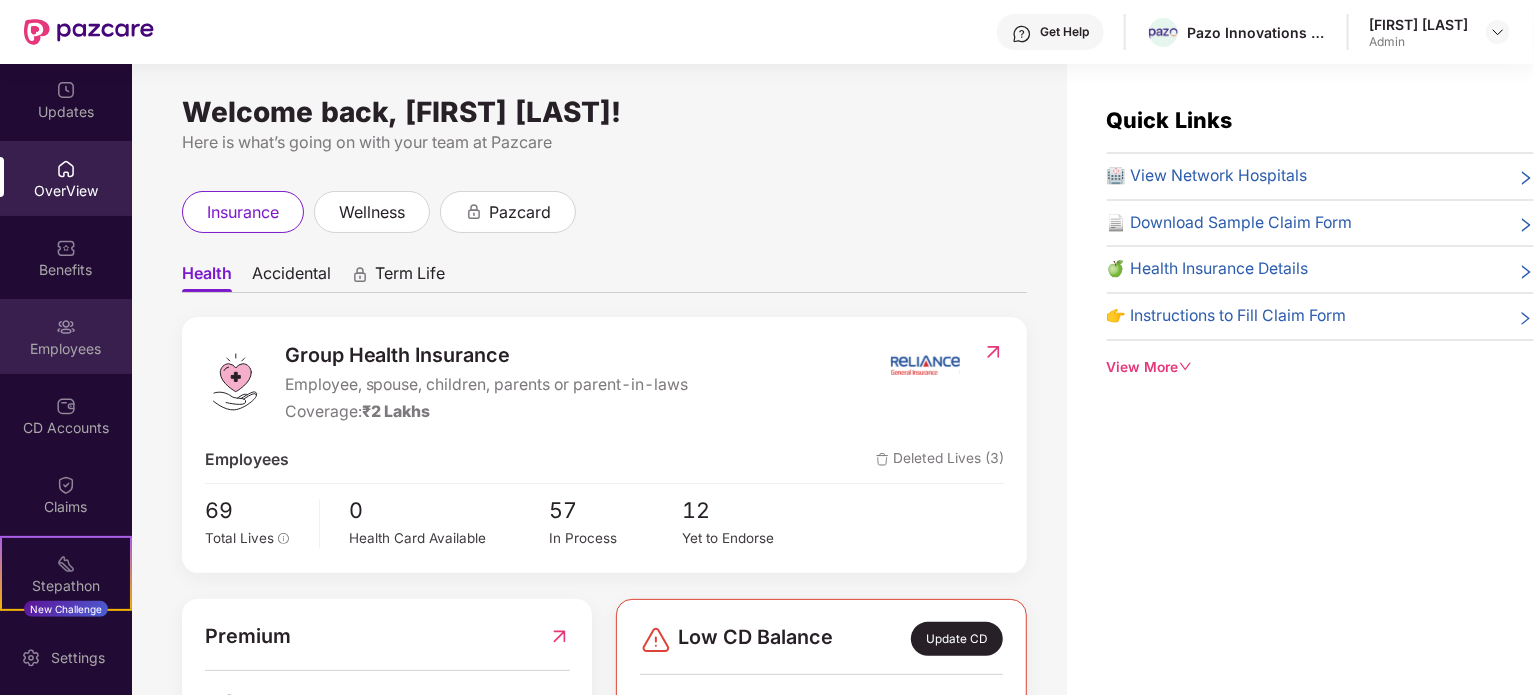 click at bounding box center [66, 327] 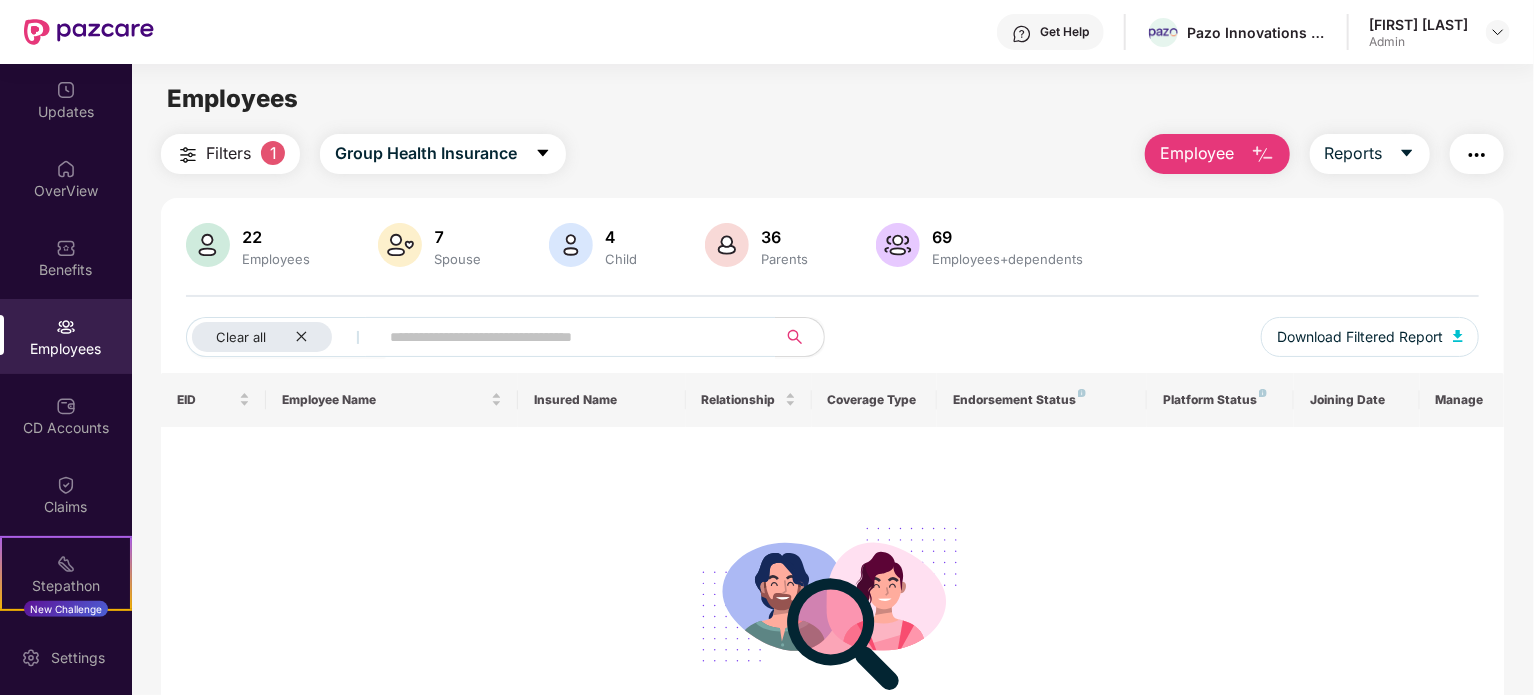 click at bounding box center (208, 245) 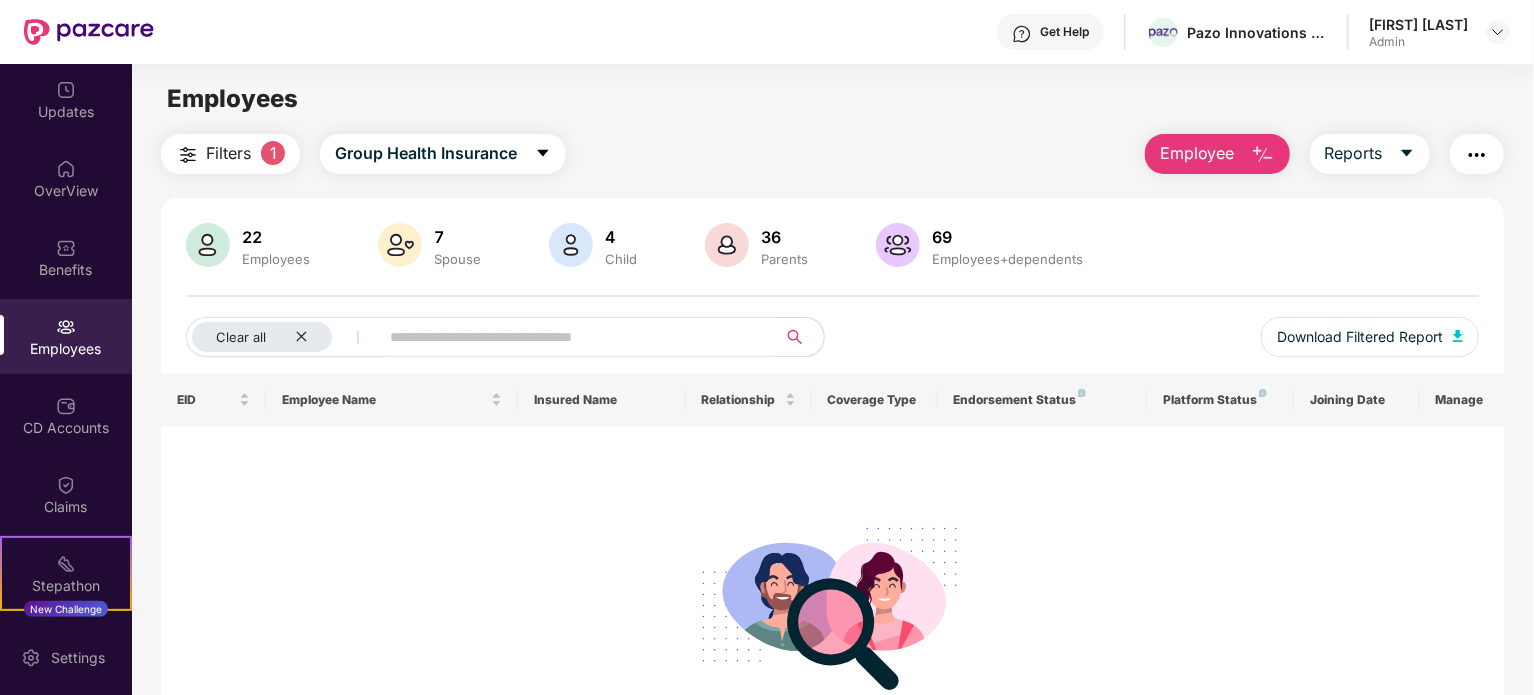 click at bounding box center (569, 337) 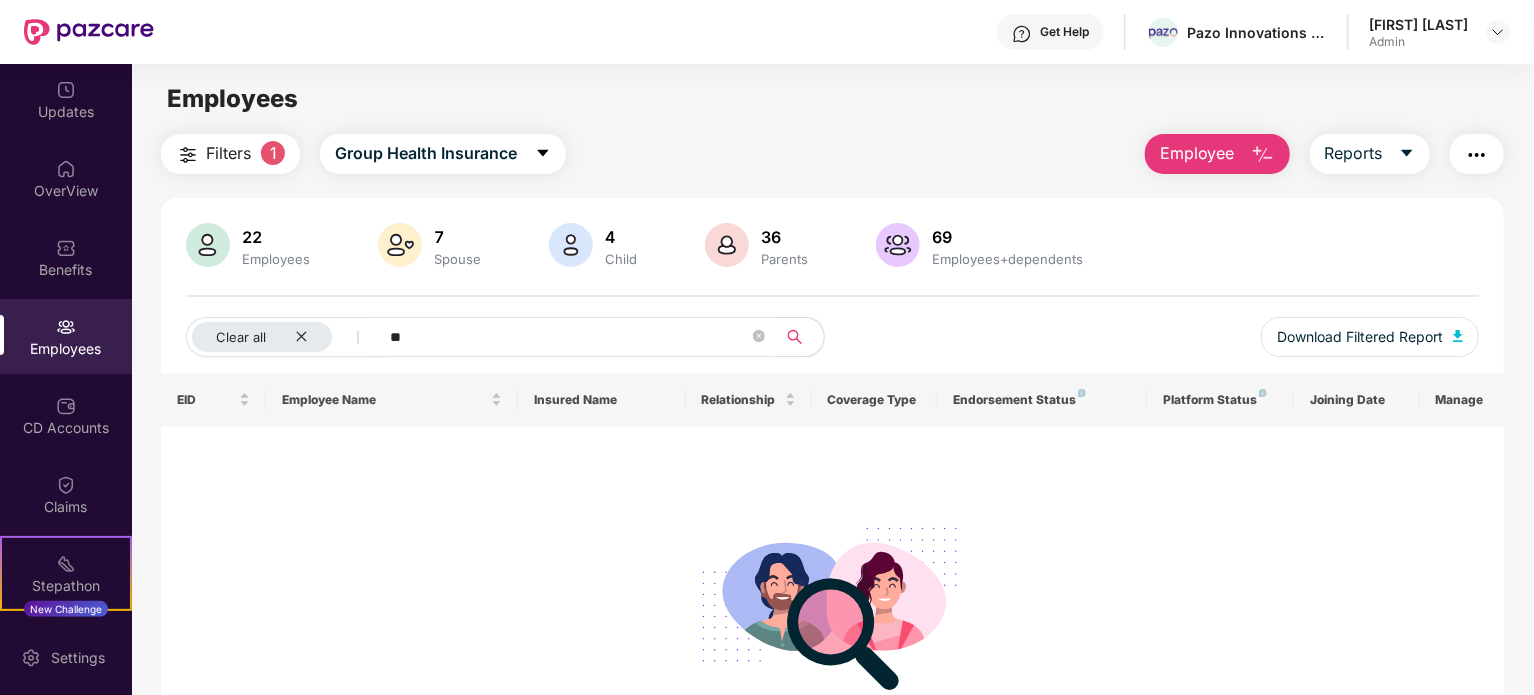type on "*" 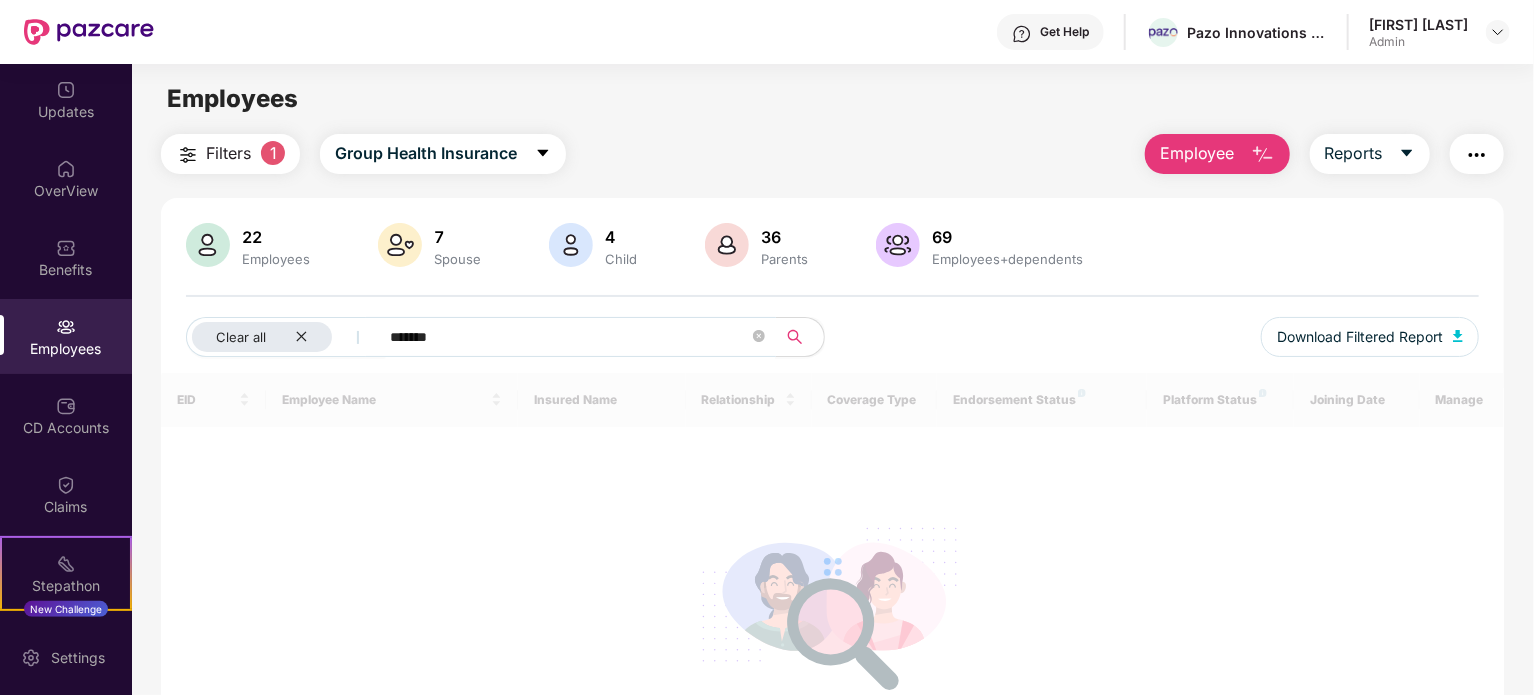 type on "*******" 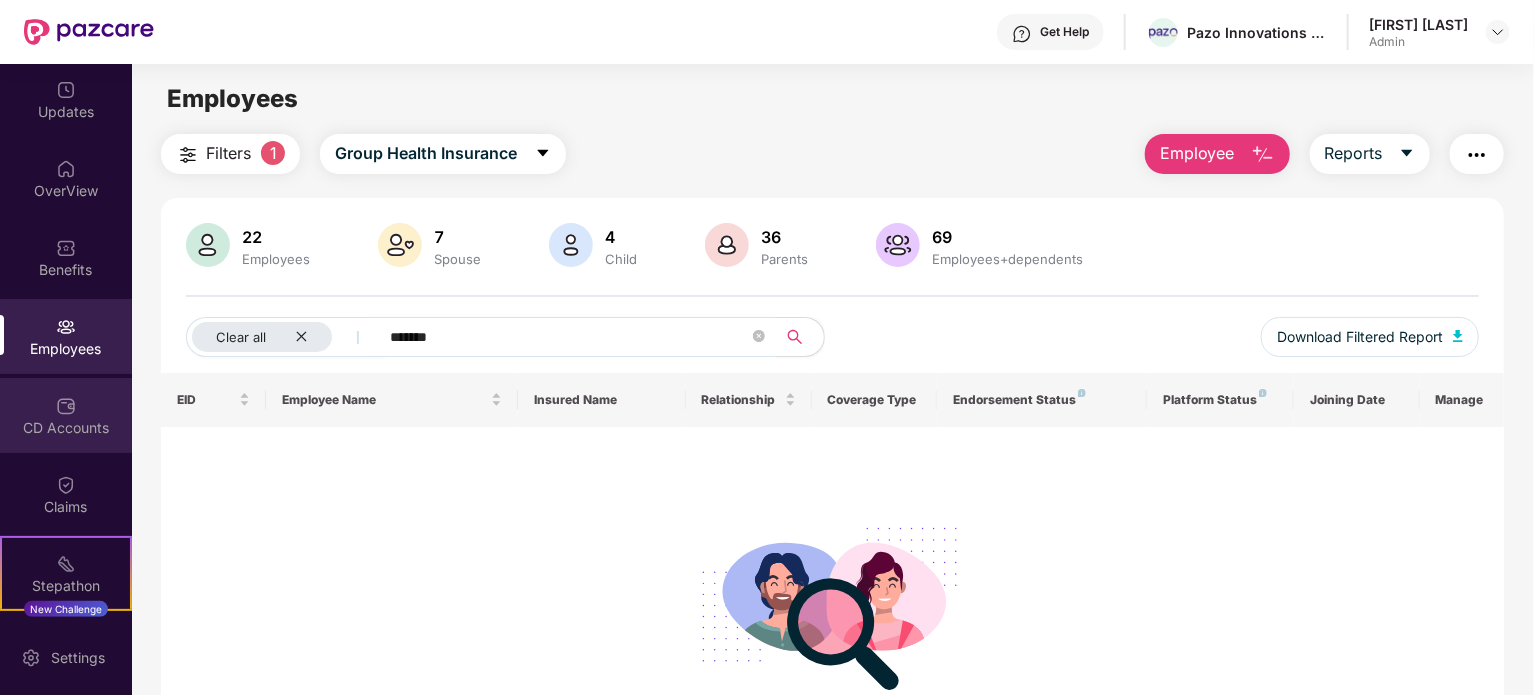 click on "CD Accounts" at bounding box center [66, 415] 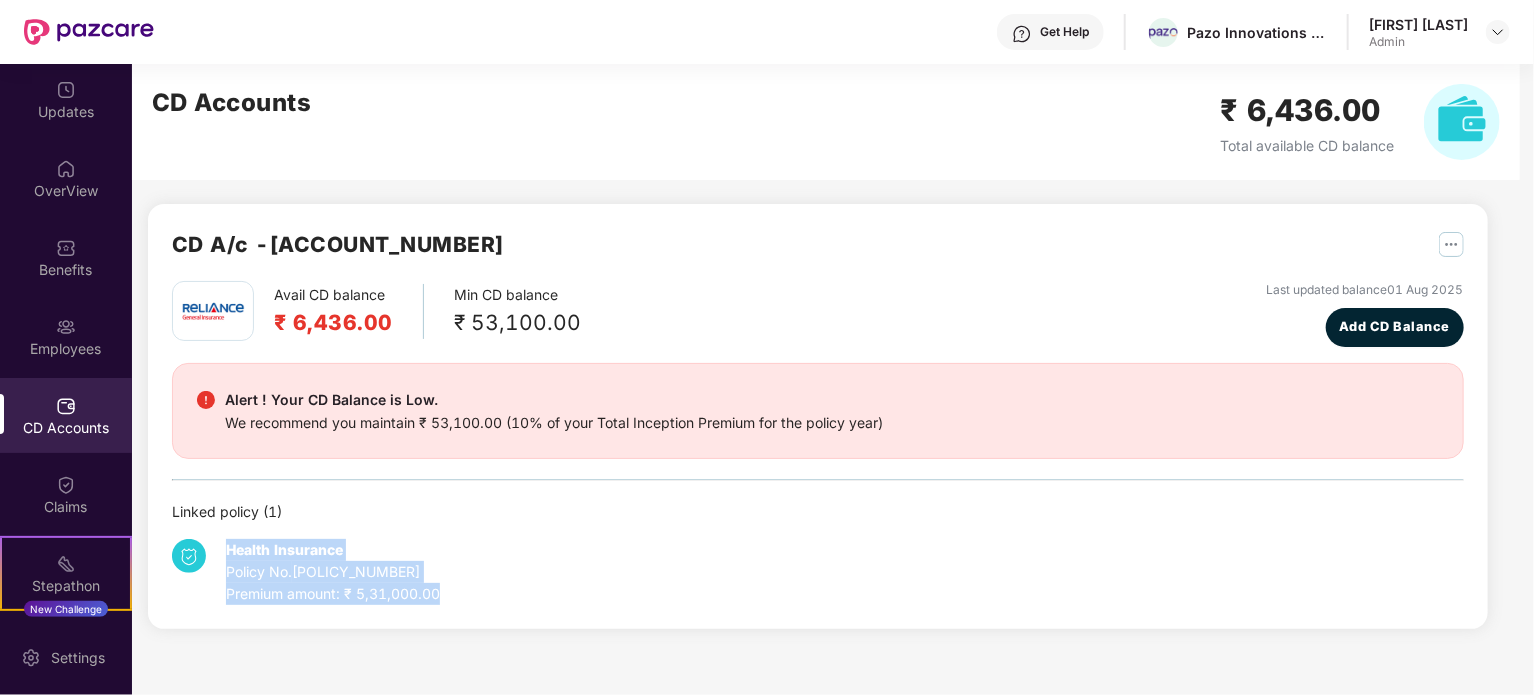drag, startPoint x: 217, startPoint y: 551, endPoint x: 661, endPoint y: 577, distance: 444.76062 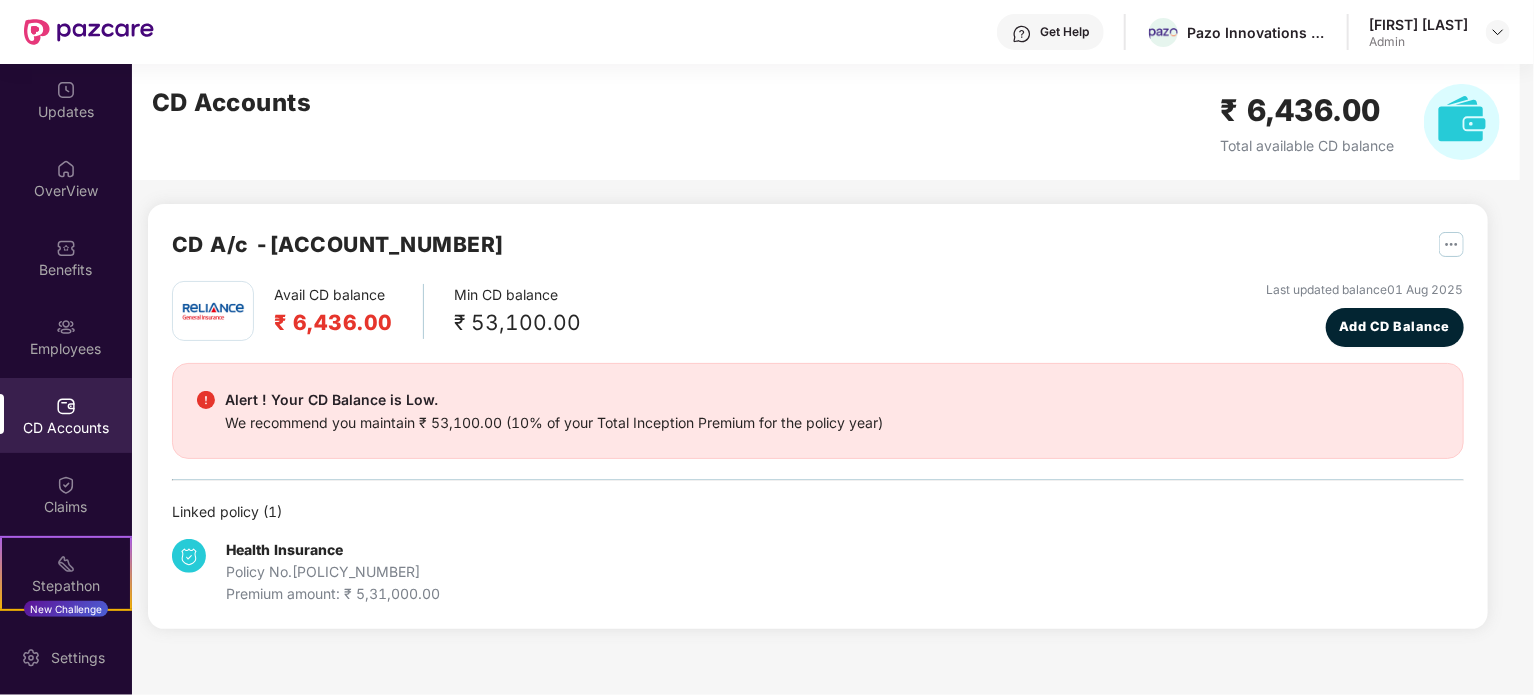 click on "Min CD balance ₹ 53,100.00" at bounding box center (517, 311) 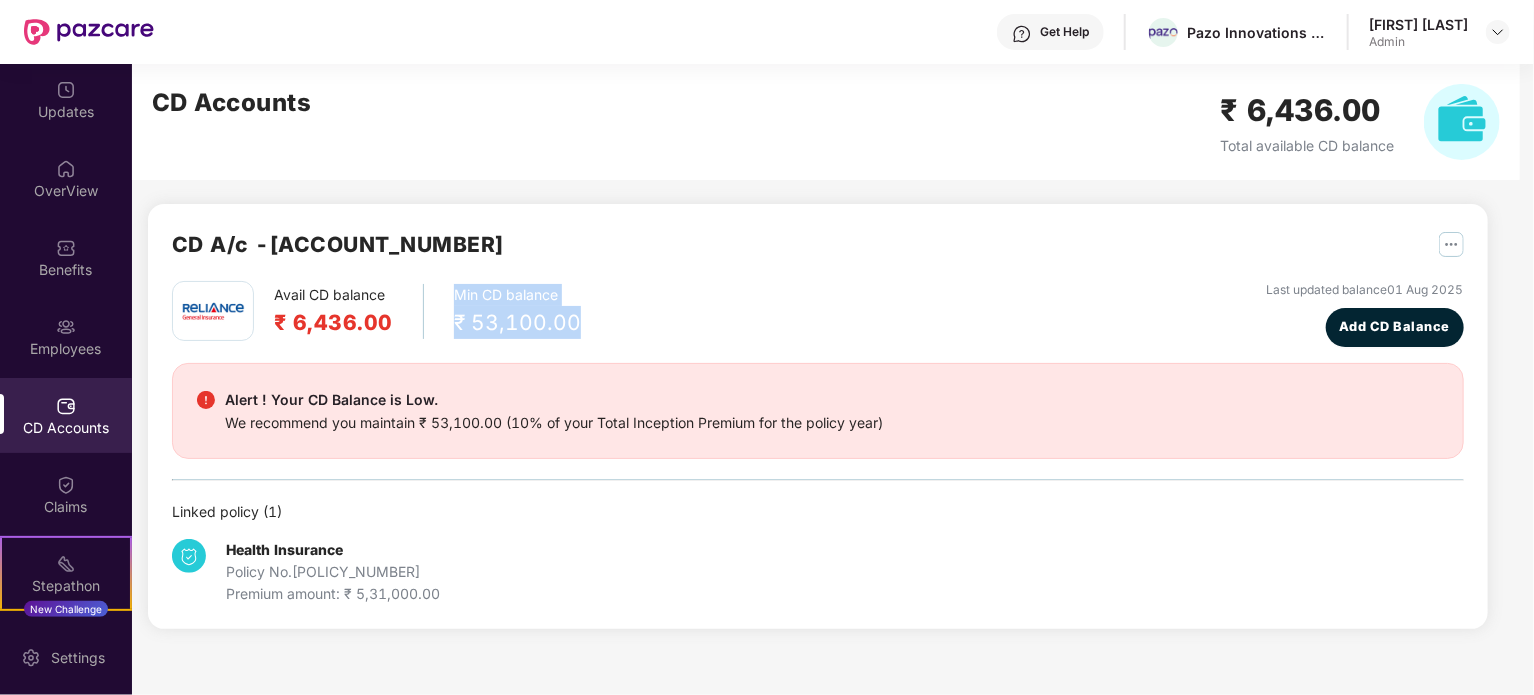 drag, startPoint x: 442, startPoint y: 299, endPoint x: 588, endPoint y: 329, distance: 149.05032 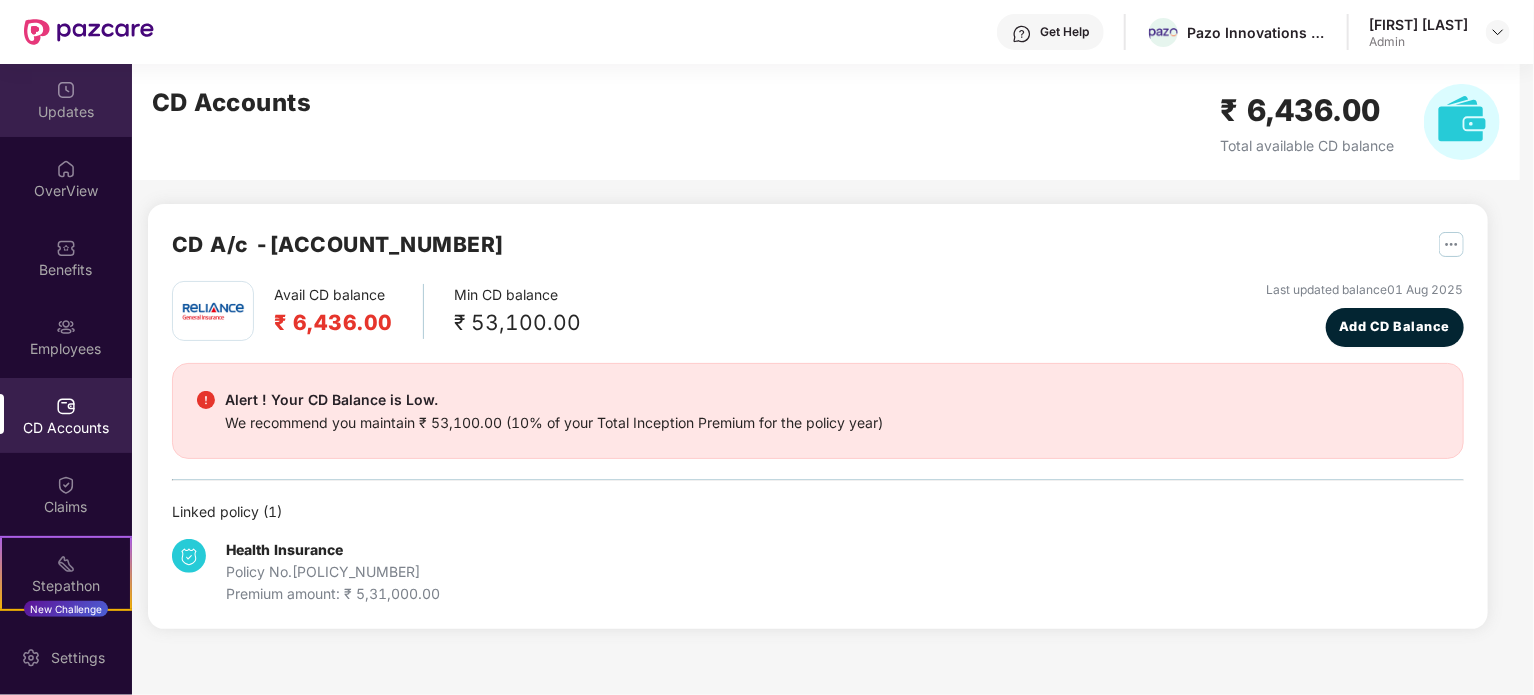 click at bounding box center (66, 90) 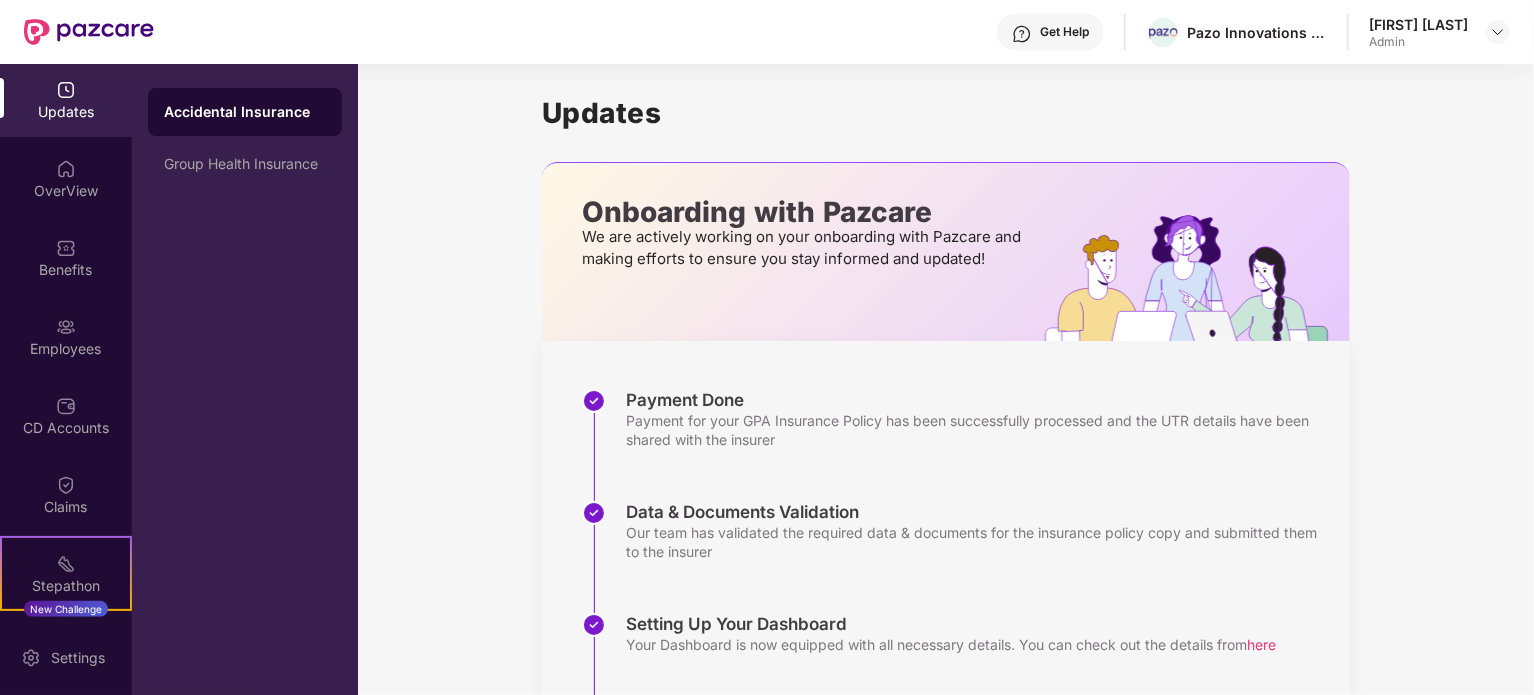 click at bounding box center (66, 90) 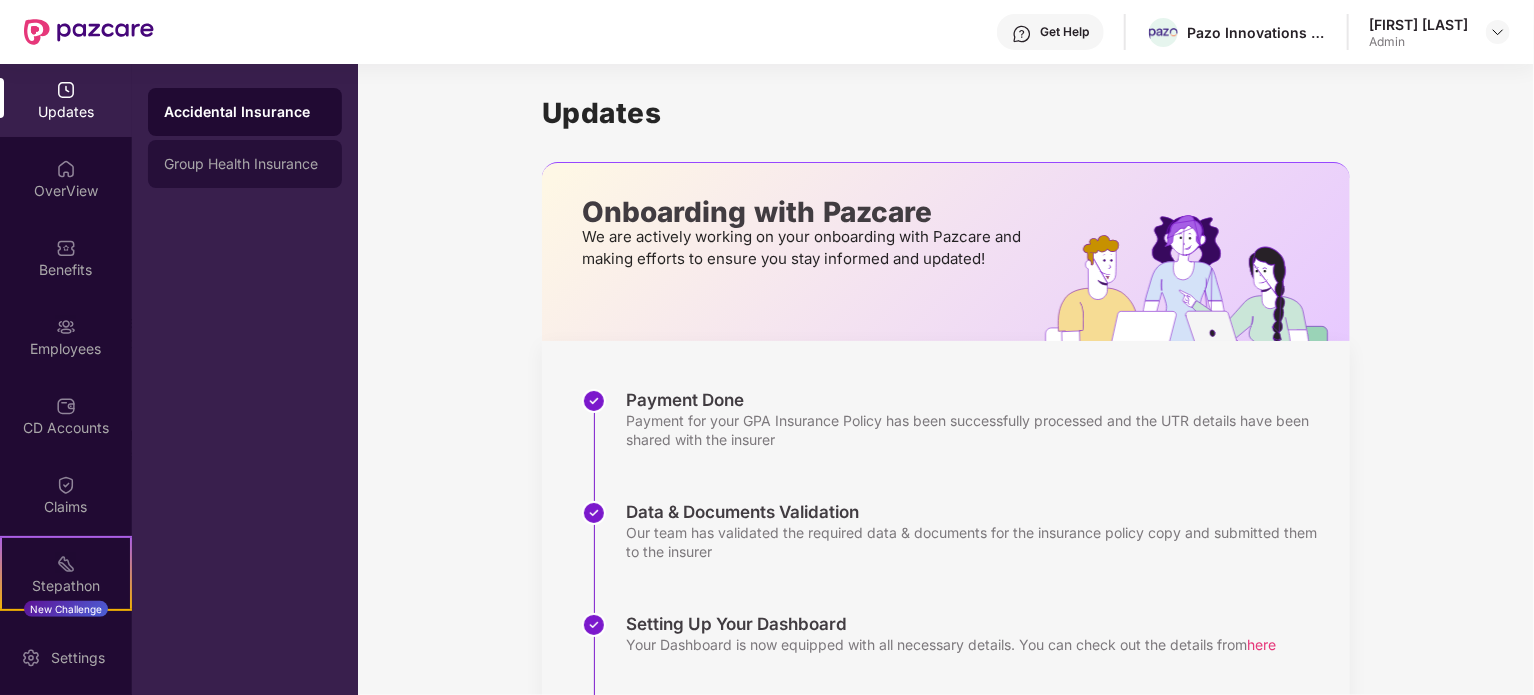 click on "Group Health Insurance" at bounding box center [245, 164] 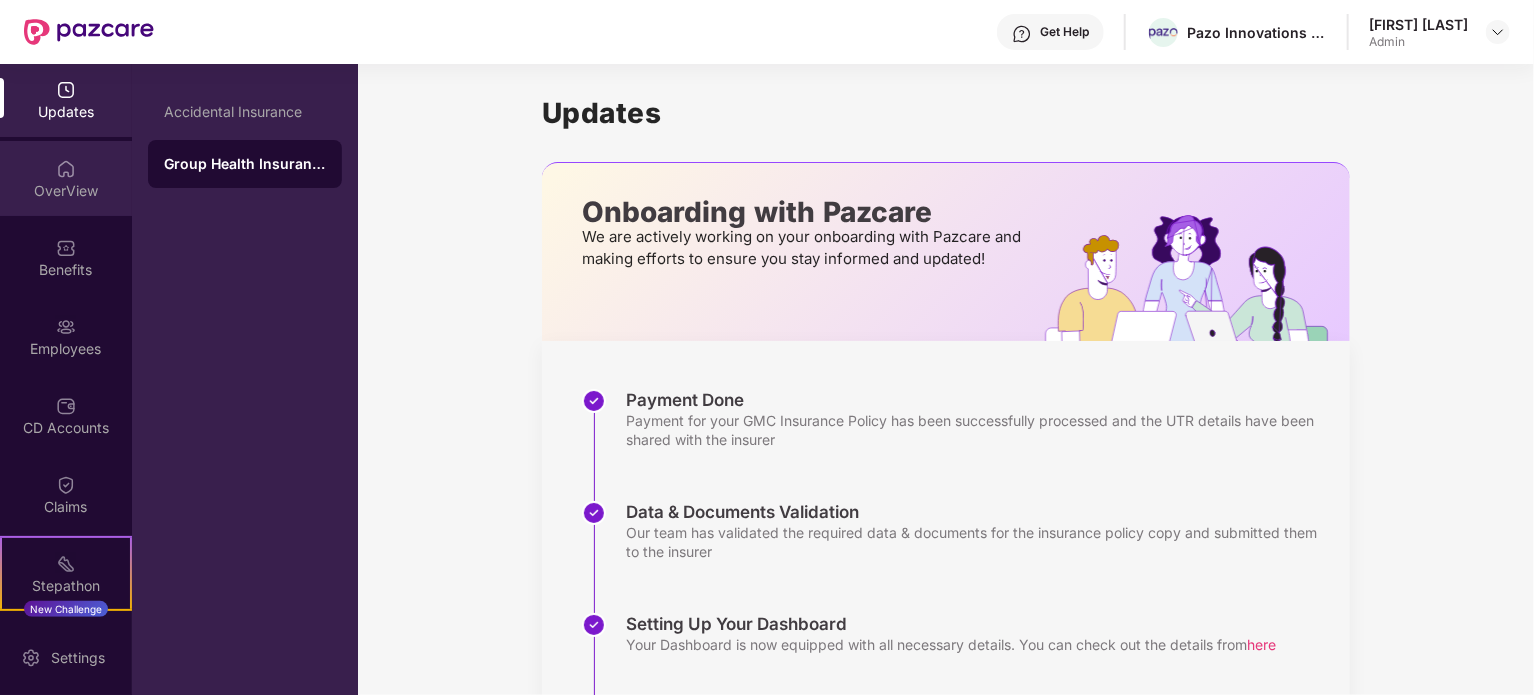 click on "OverView" at bounding box center (66, 191) 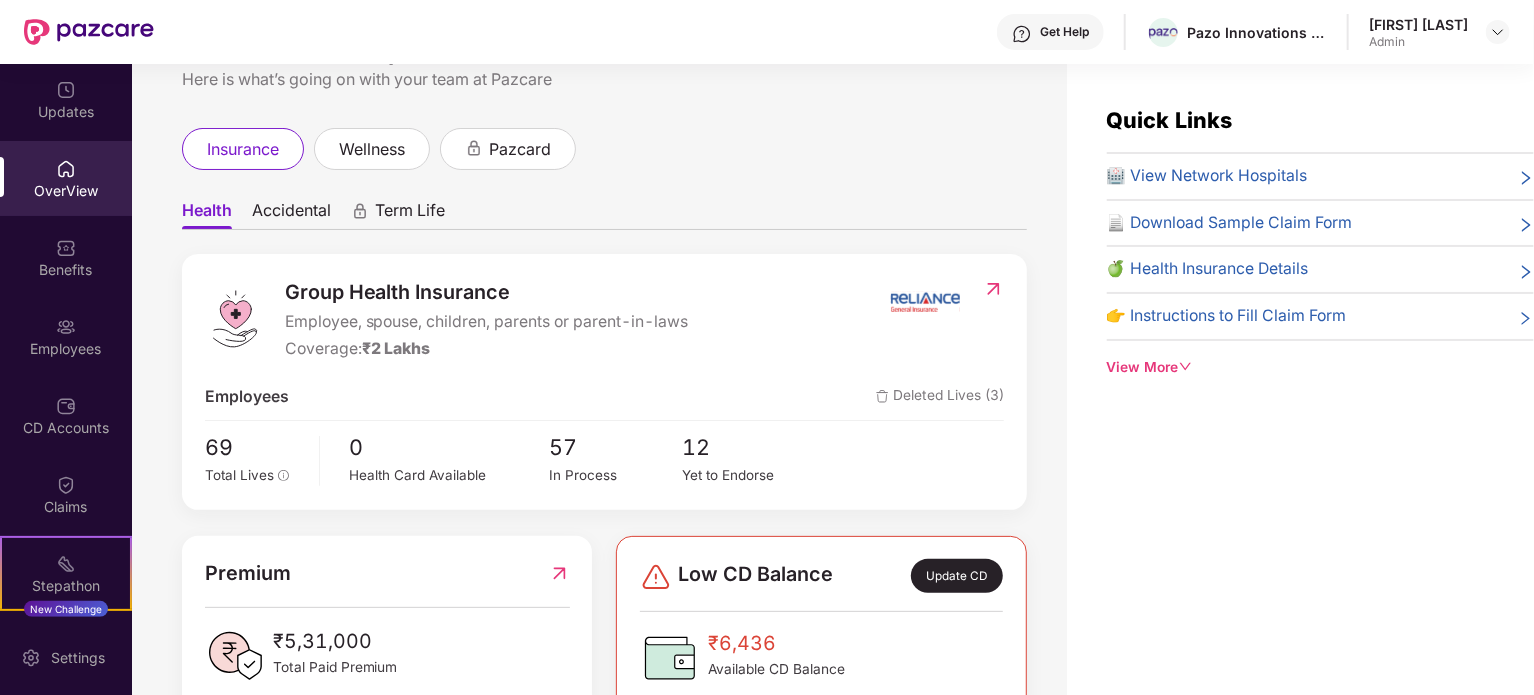scroll, scrollTop: 115, scrollLeft: 0, axis: vertical 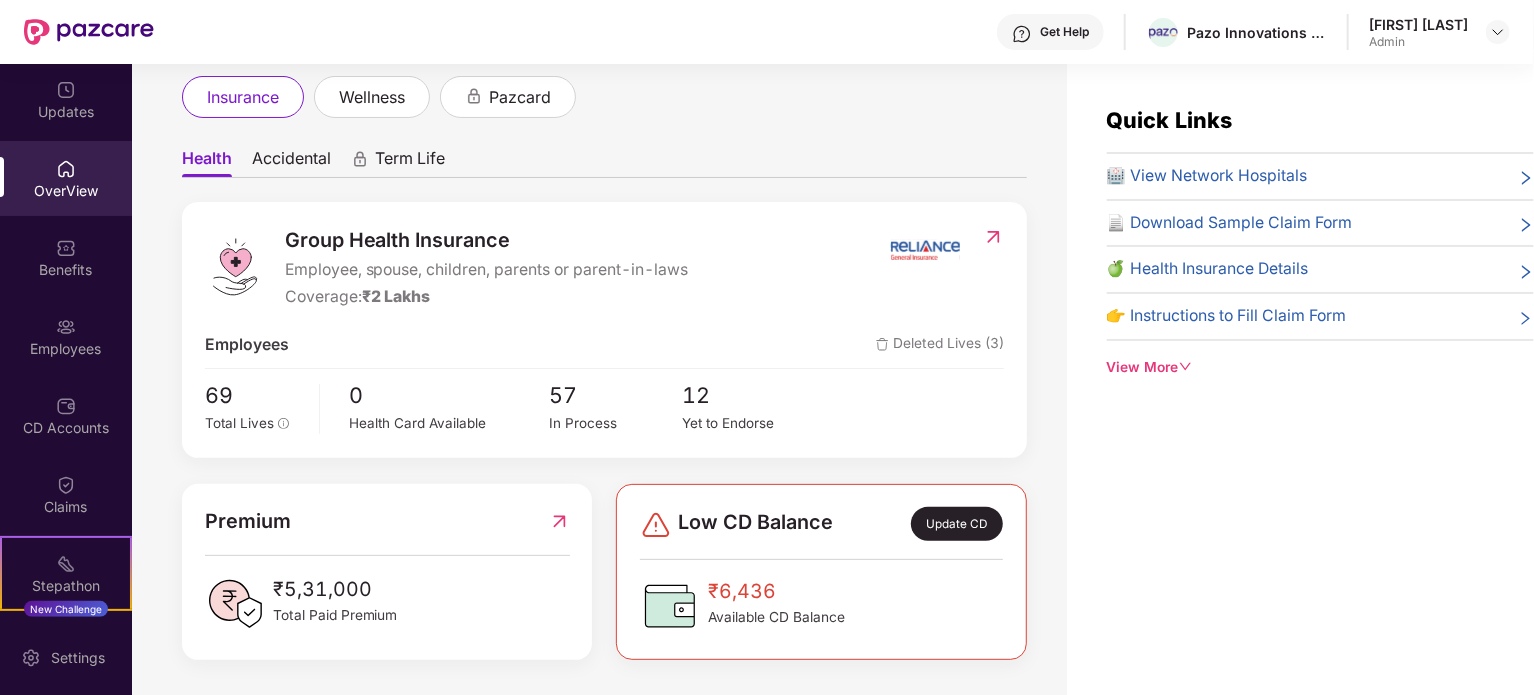 drag, startPoint x: 404, startPoint y: 549, endPoint x: 428, endPoint y: 557, distance: 25.298222 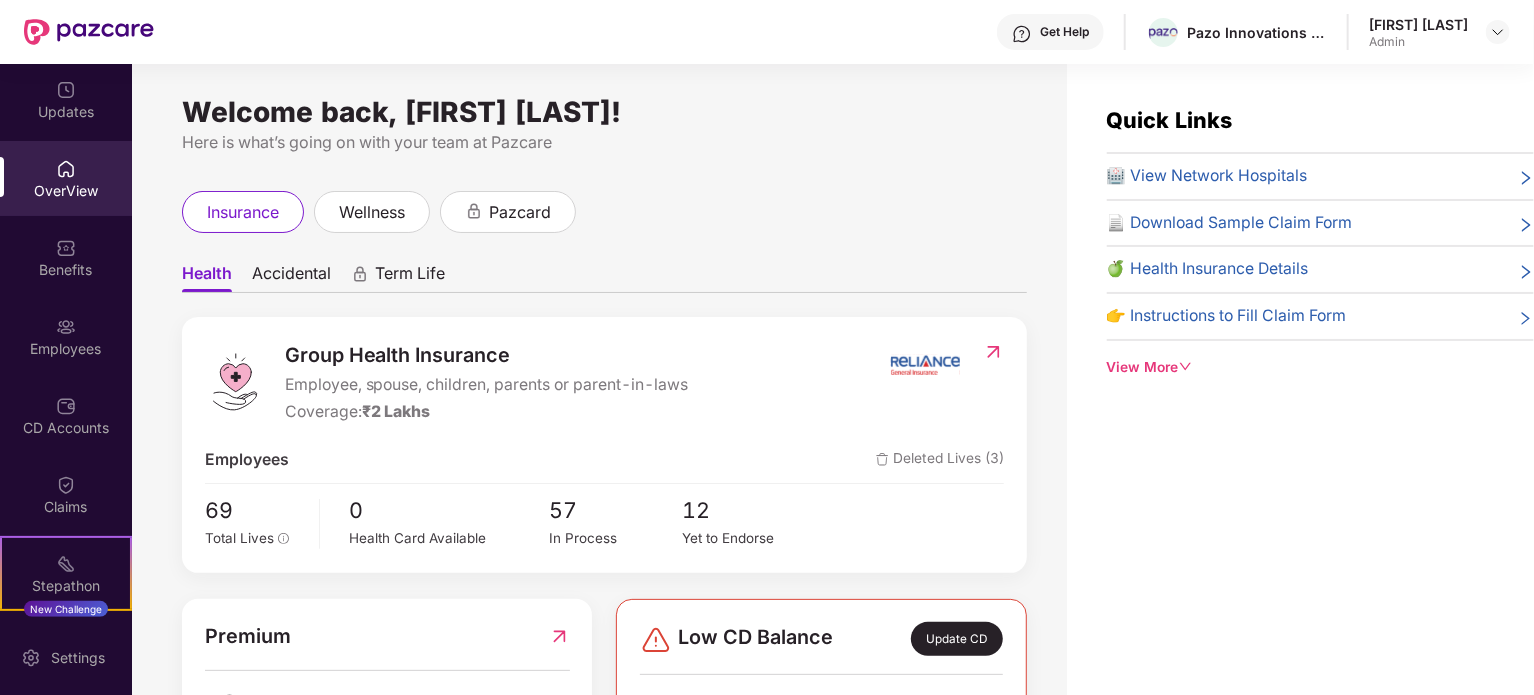 scroll, scrollTop: 0, scrollLeft: 0, axis: both 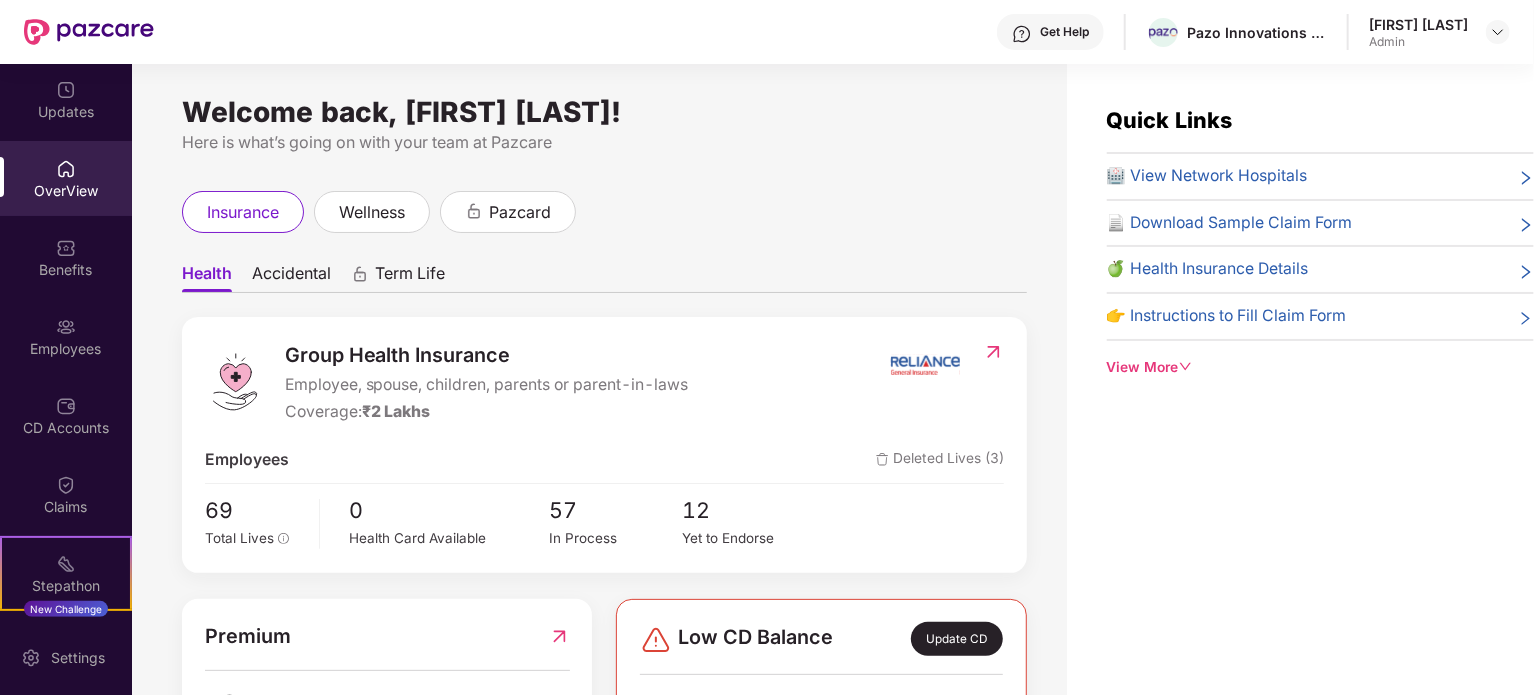 click on "Accidental" at bounding box center (291, 277) 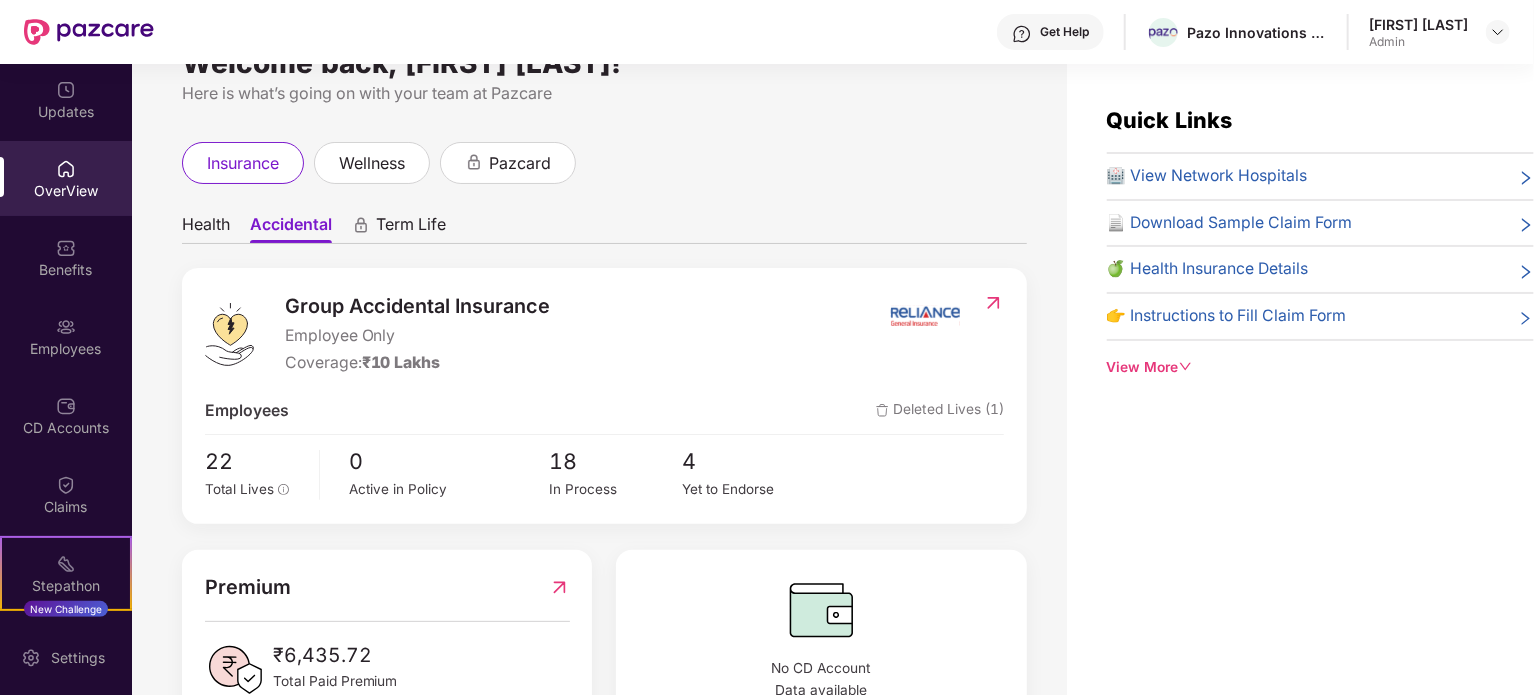 scroll, scrollTop: 0, scrollLeft: 0, axis: both 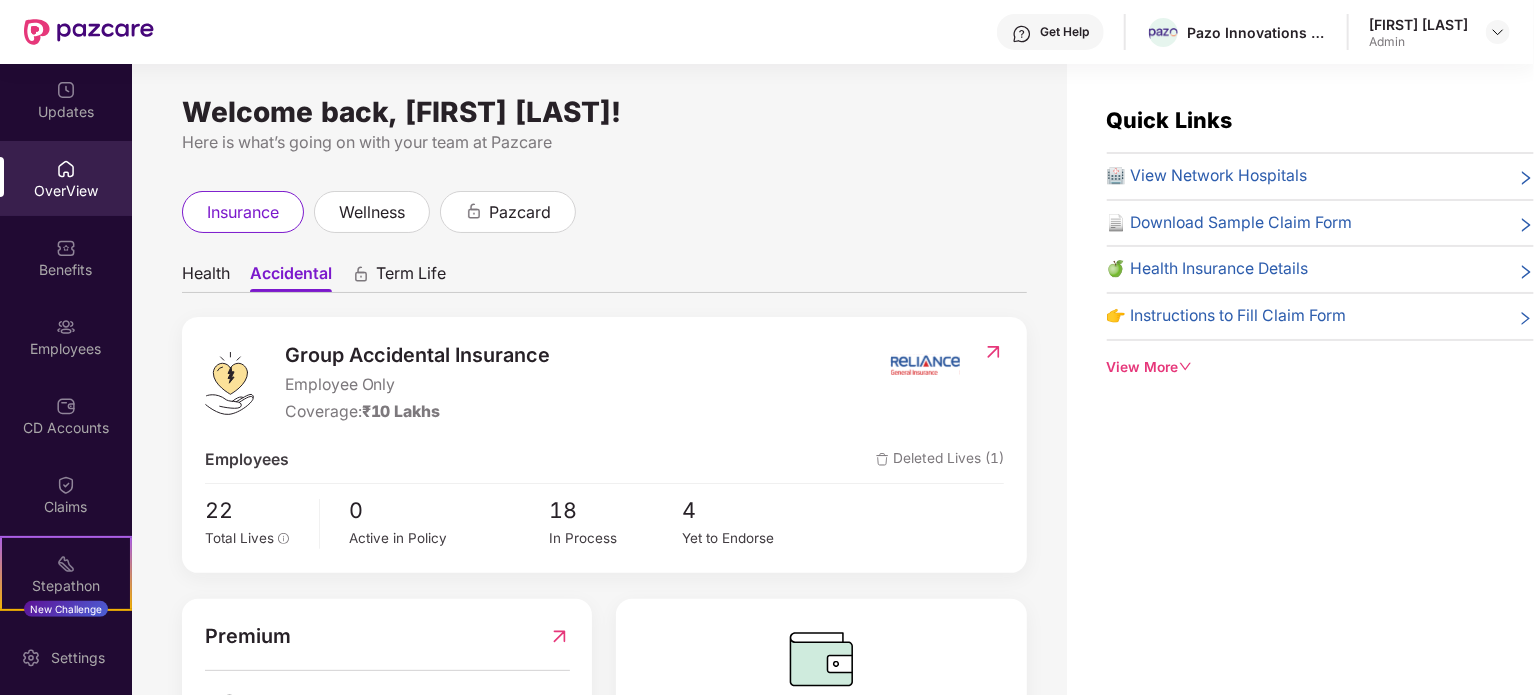 click on "Health" at bounding box center [206, 277] 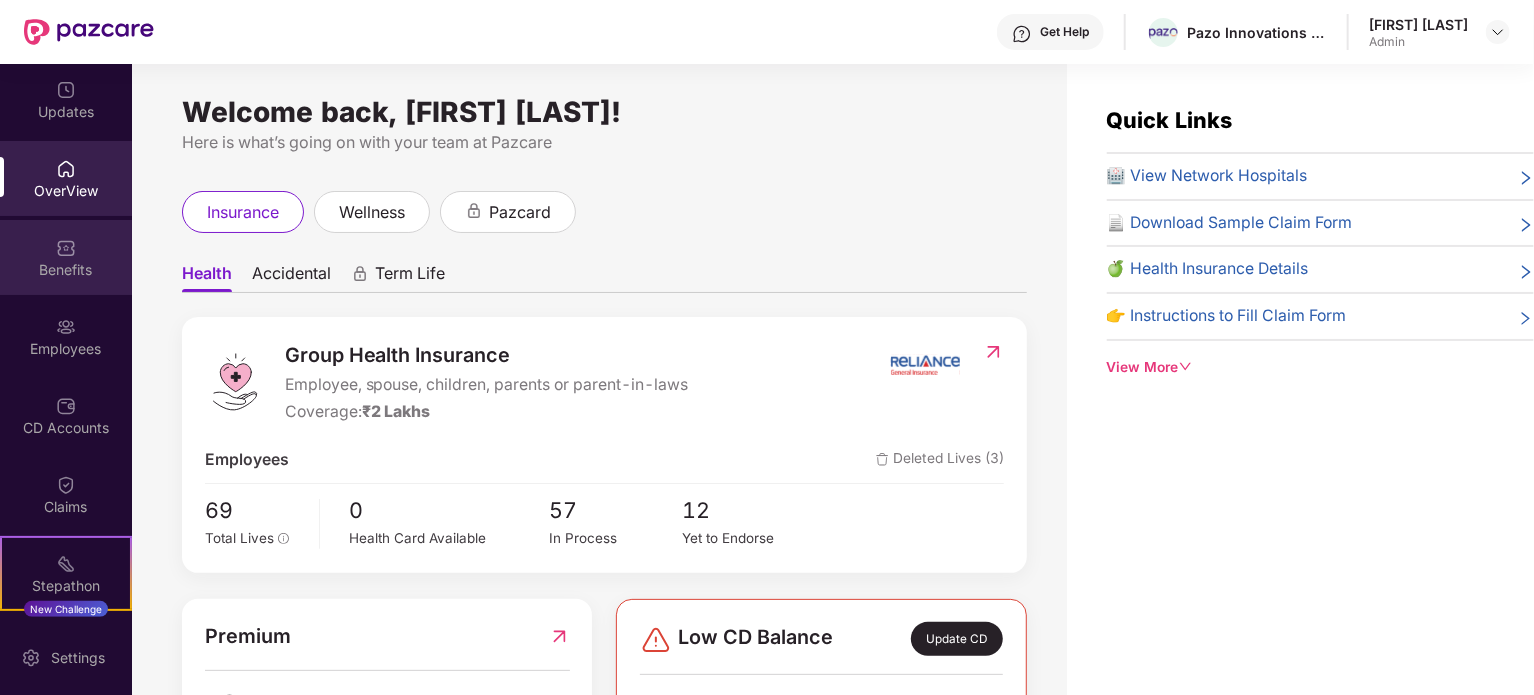 click at bounding box center (66, 248) 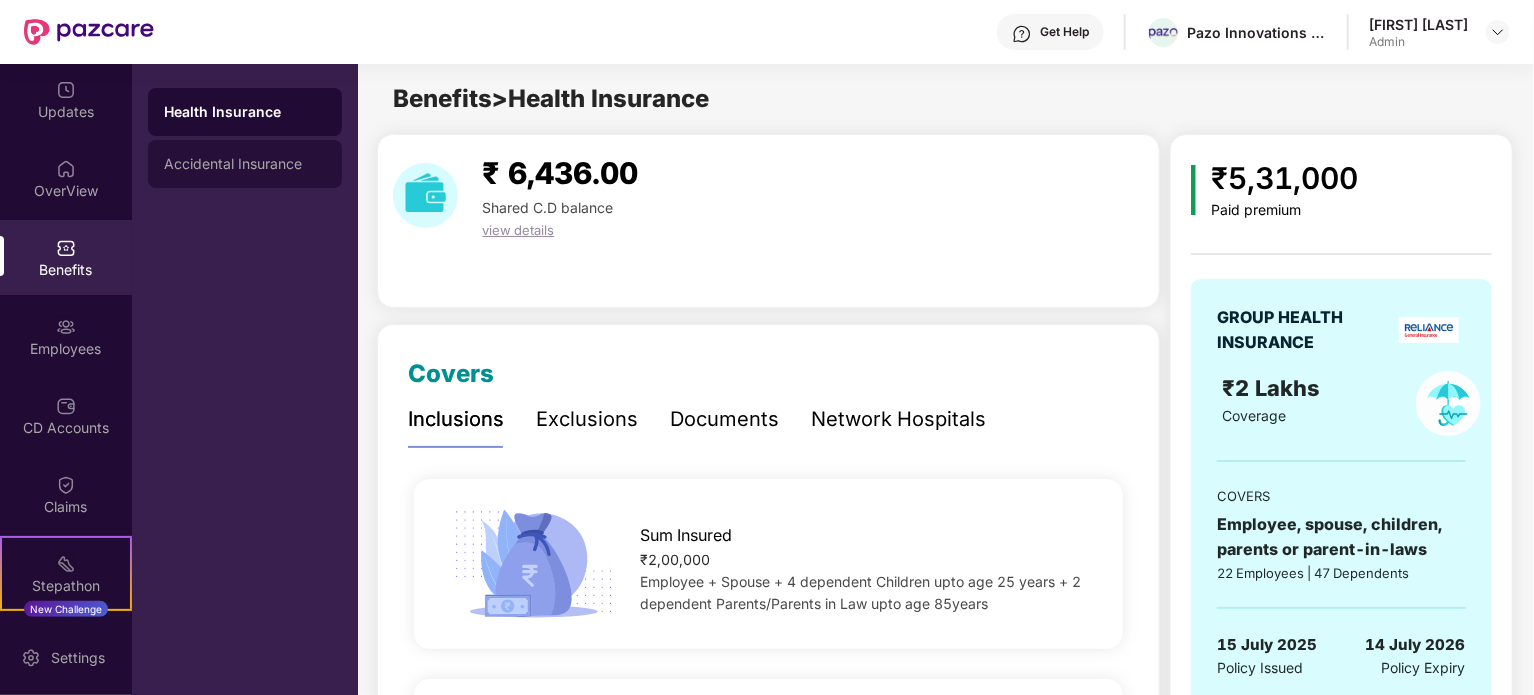 click on "Accidental Insurance" at bounding box center (245, 164) 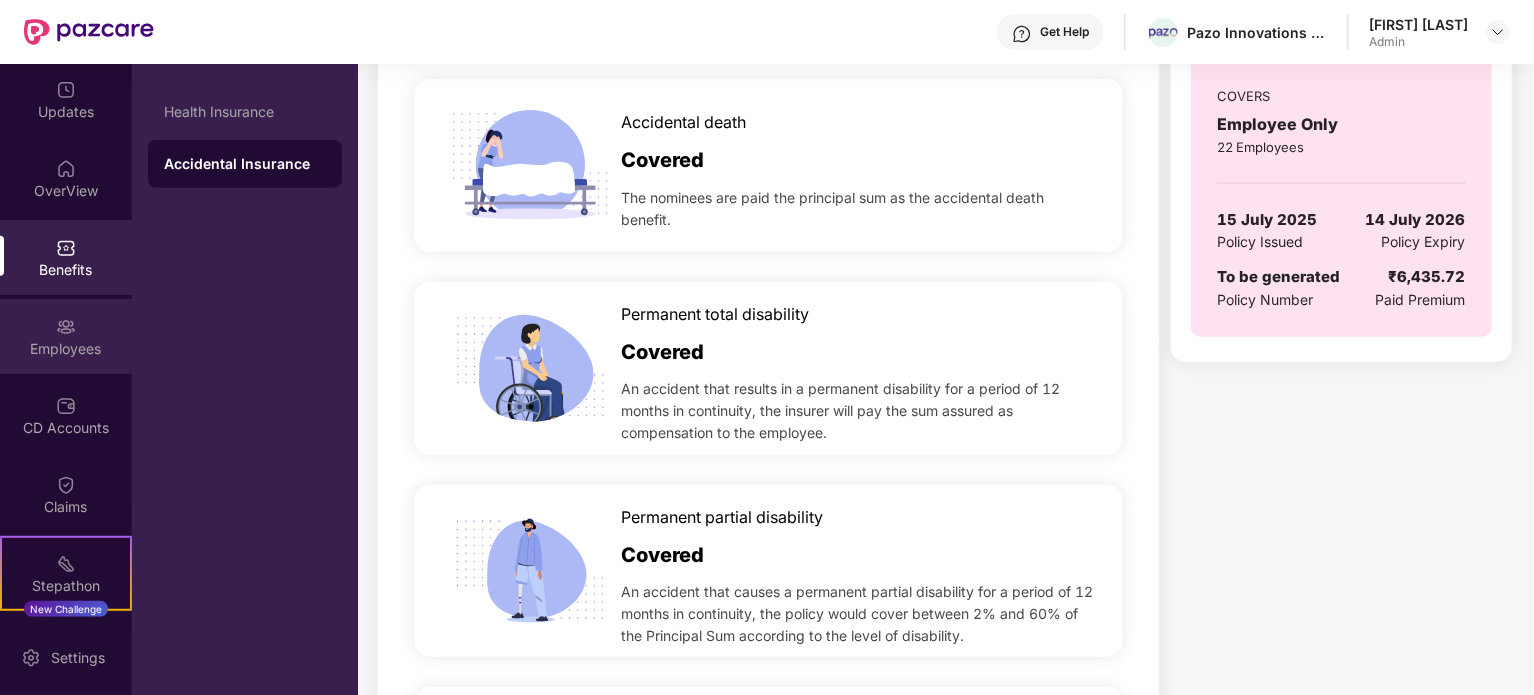 click on "Employees" at bounding box center (66, 336) 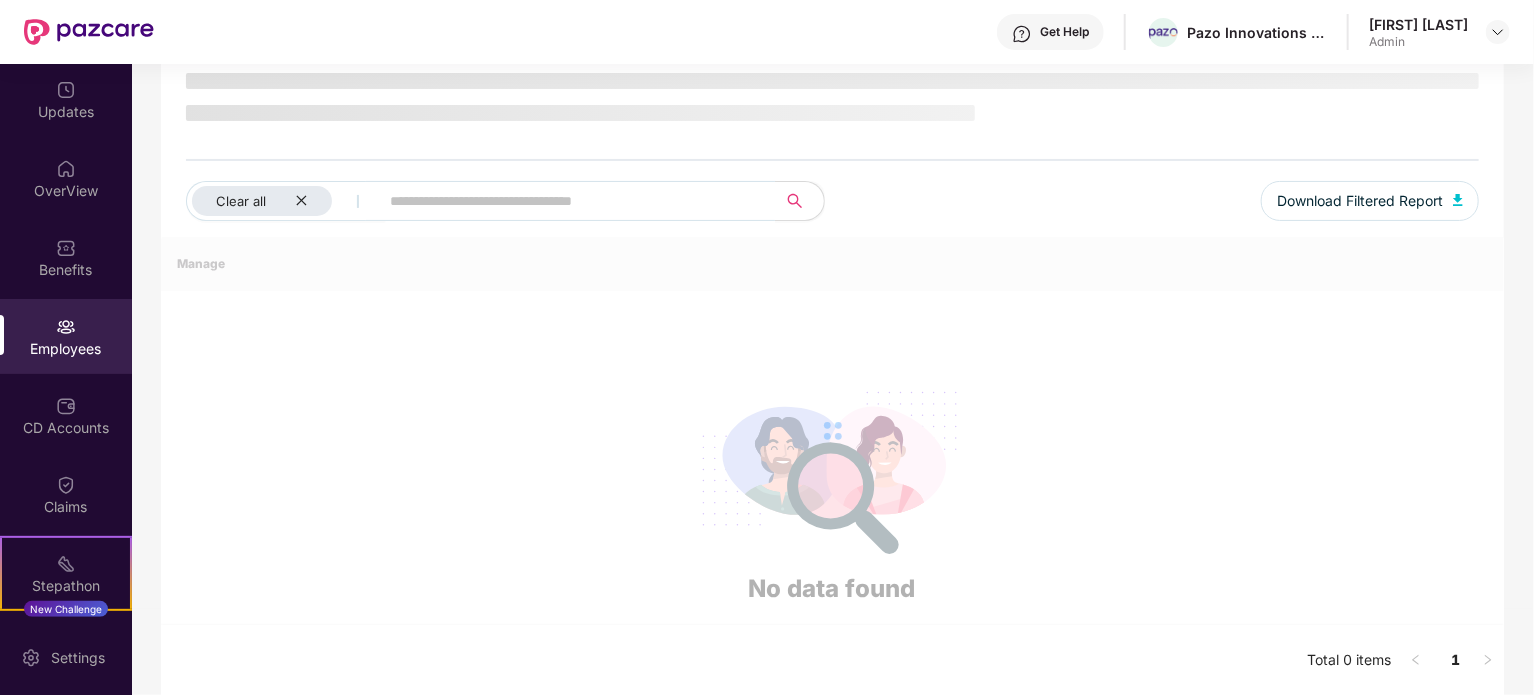 scroll, scrollTop: 136, scrollLeft: 0, axis: vertical 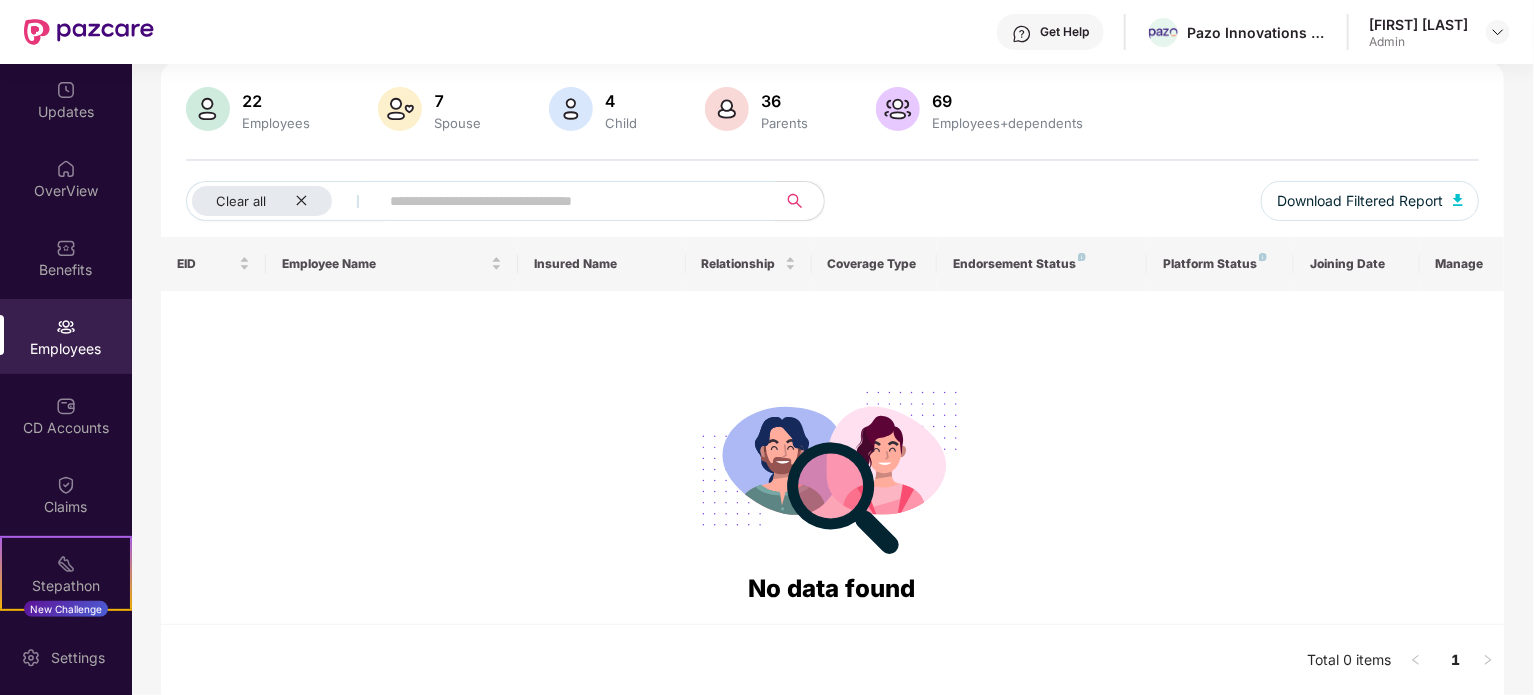 click at bounding box center [208, 109] 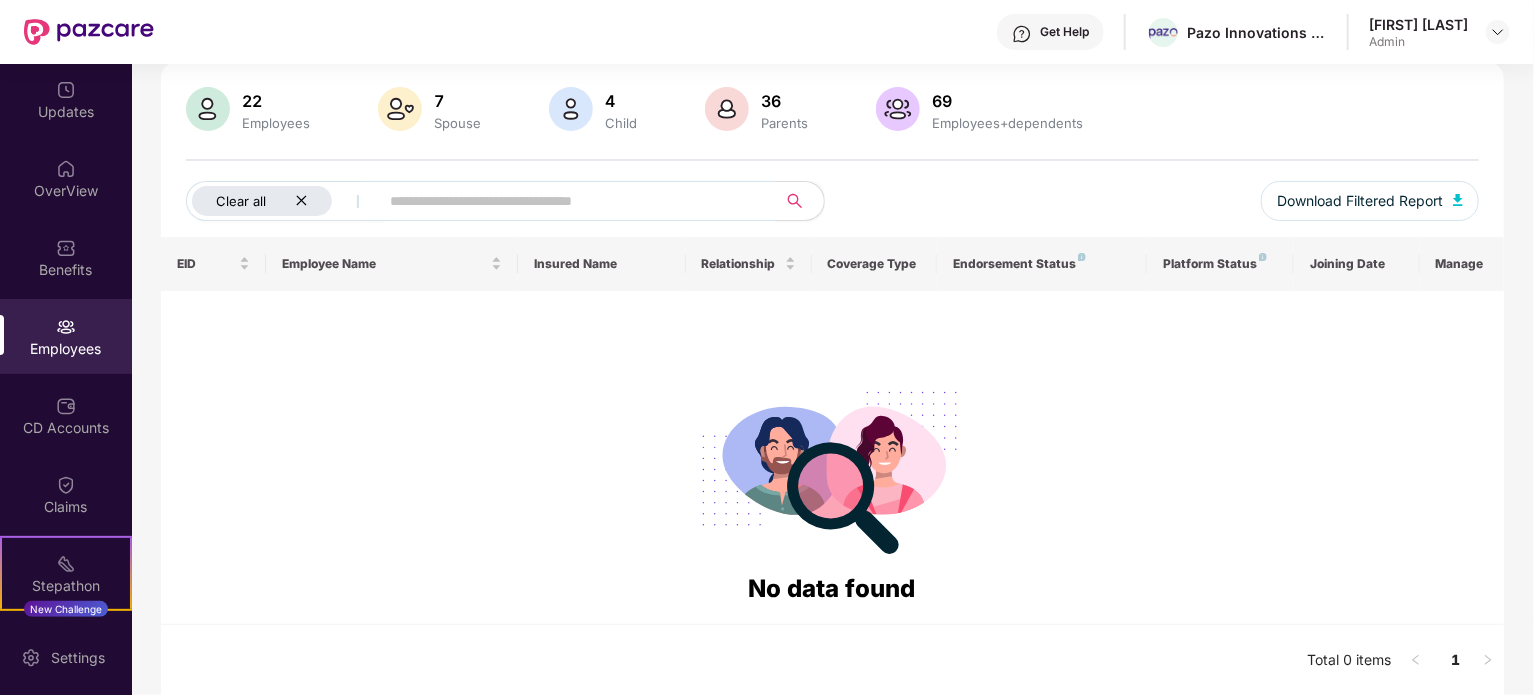 click 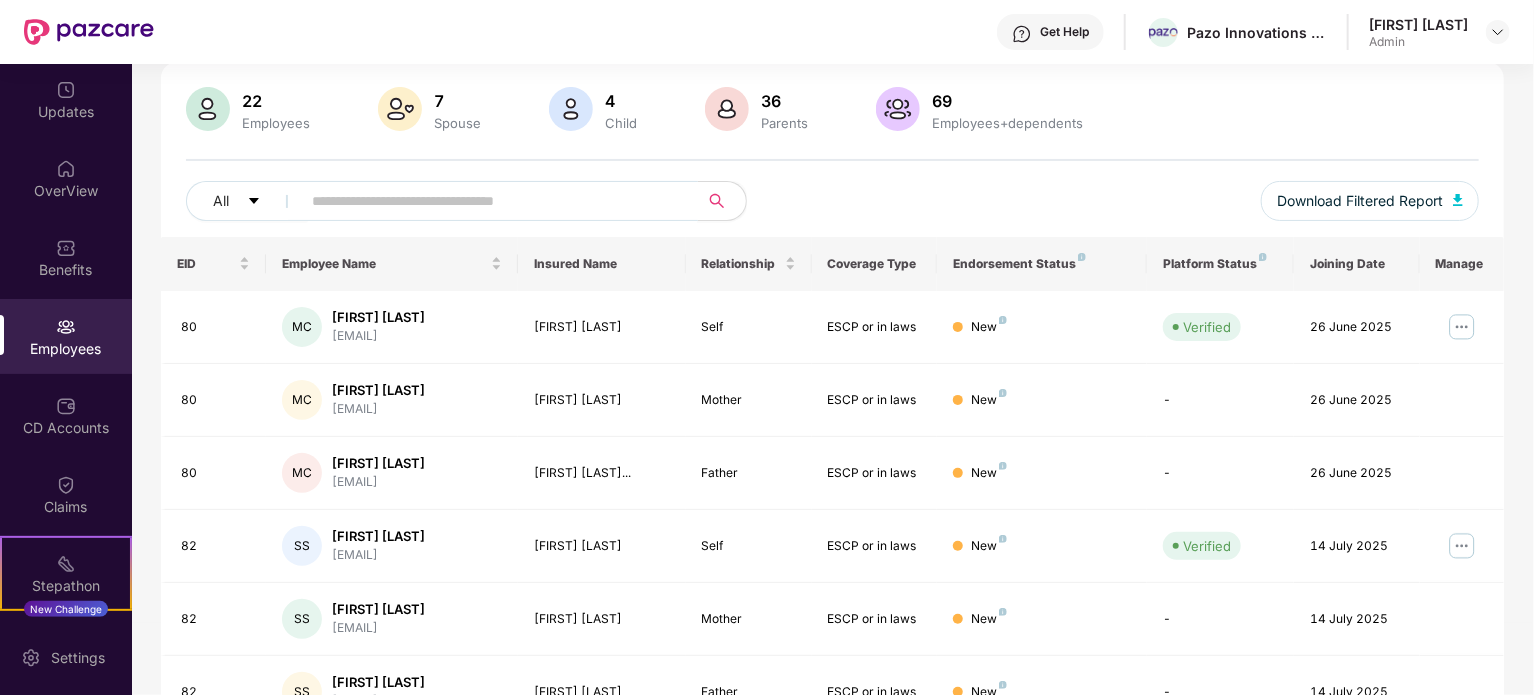 click at bounding box center (491, 201) 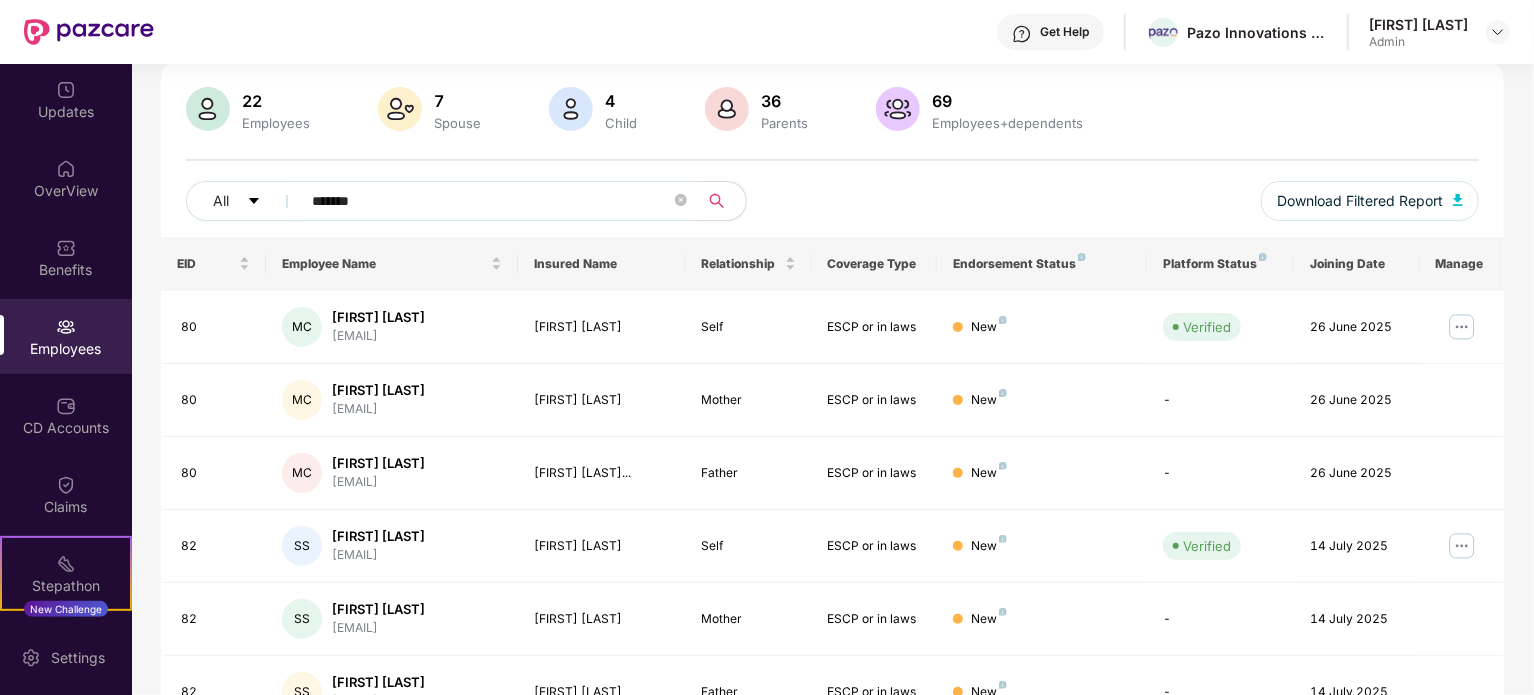 type on "*******" 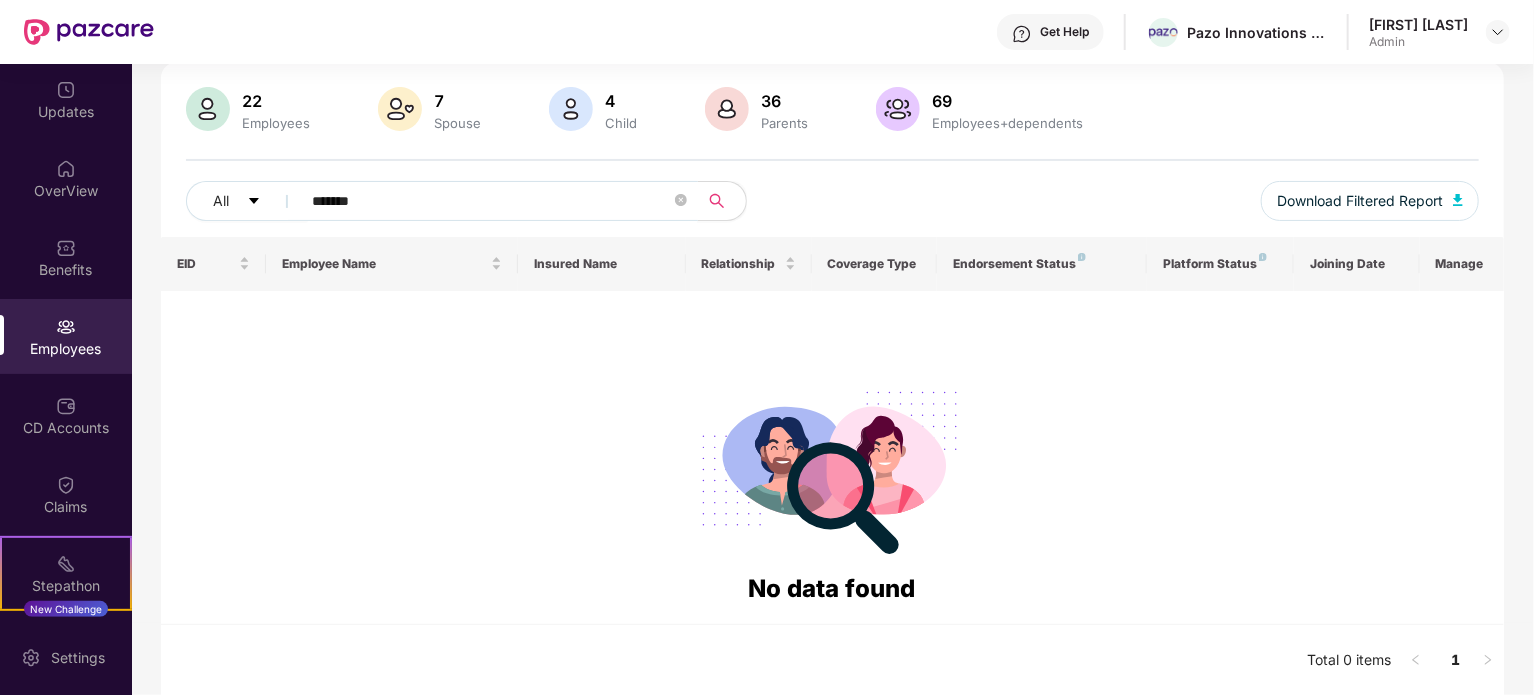 scroll, scrollTop: 36, scrollLeft: 0, axis: vertical 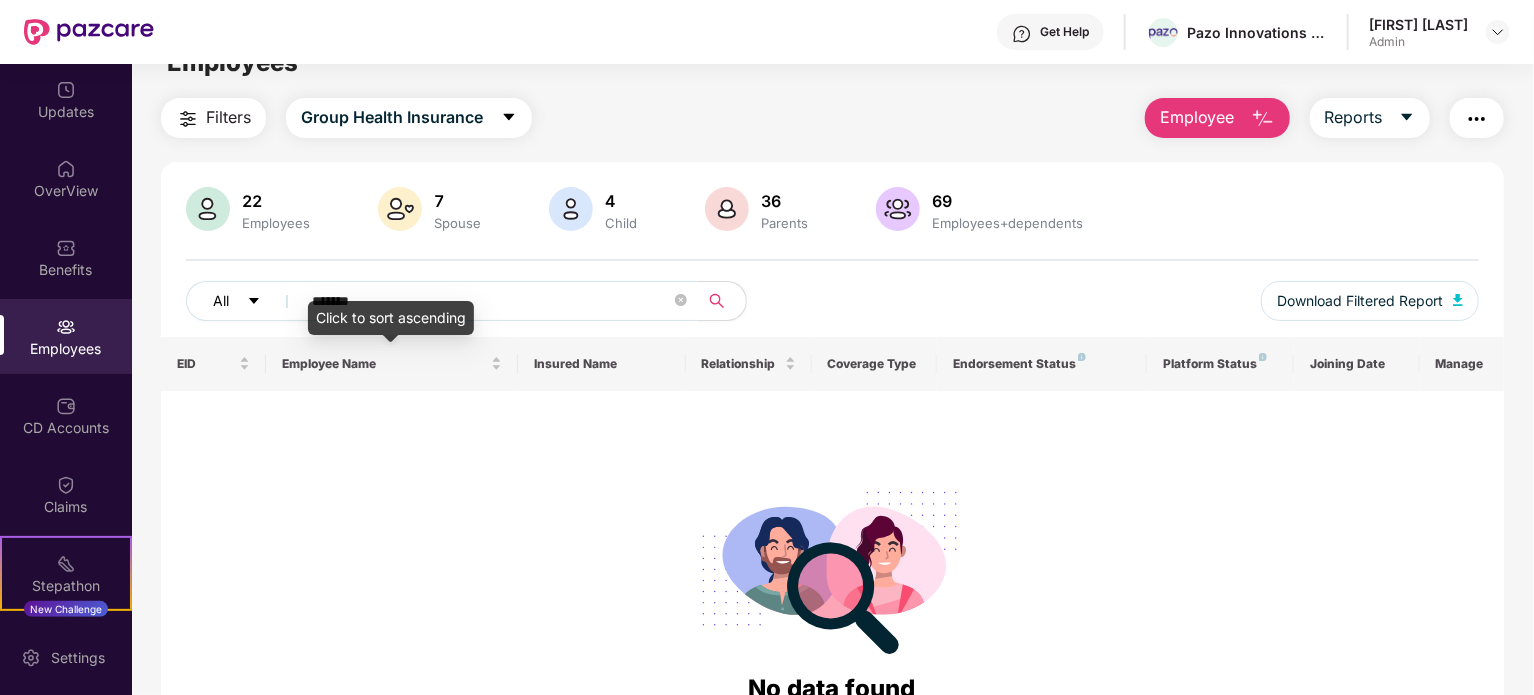 drag, startPoint x: 419, startPoint y: 291, endPoint x: 254, endPoint y: 291, distance: 165 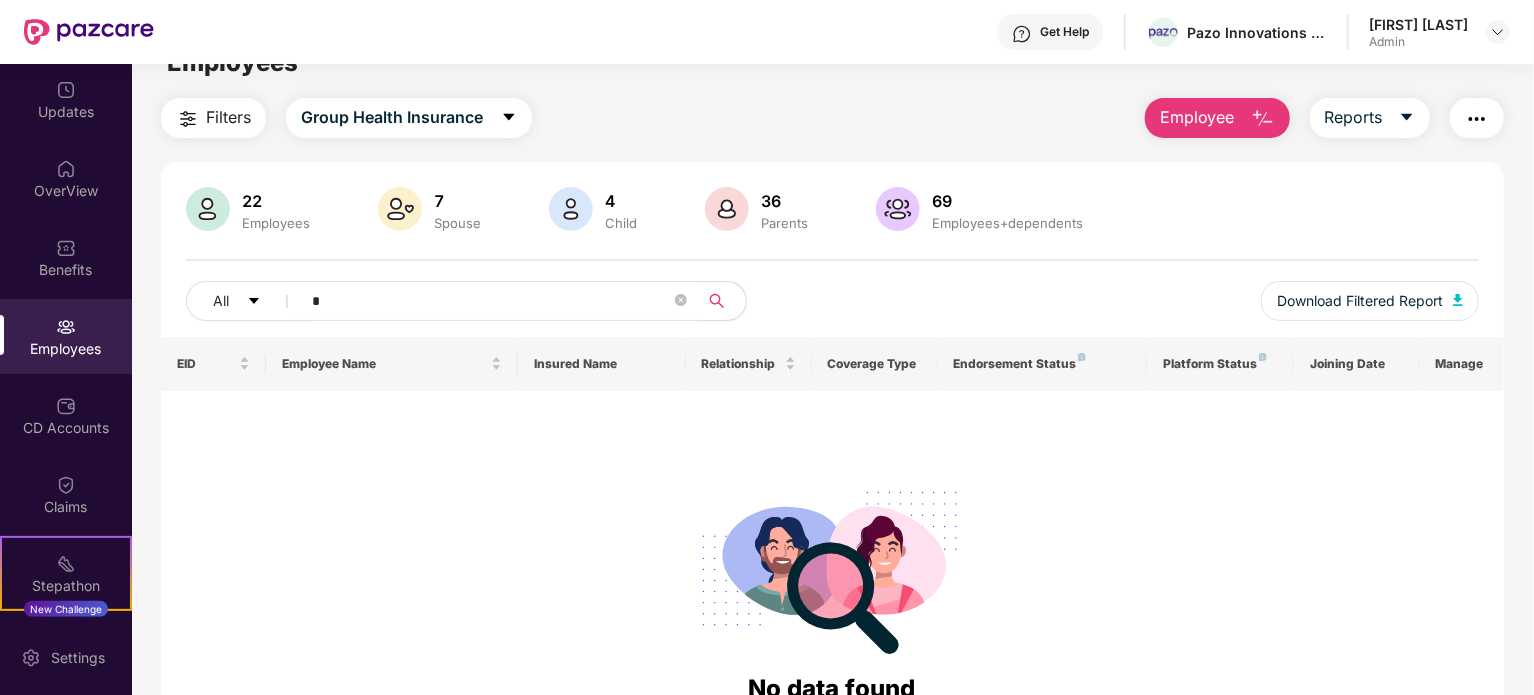 type 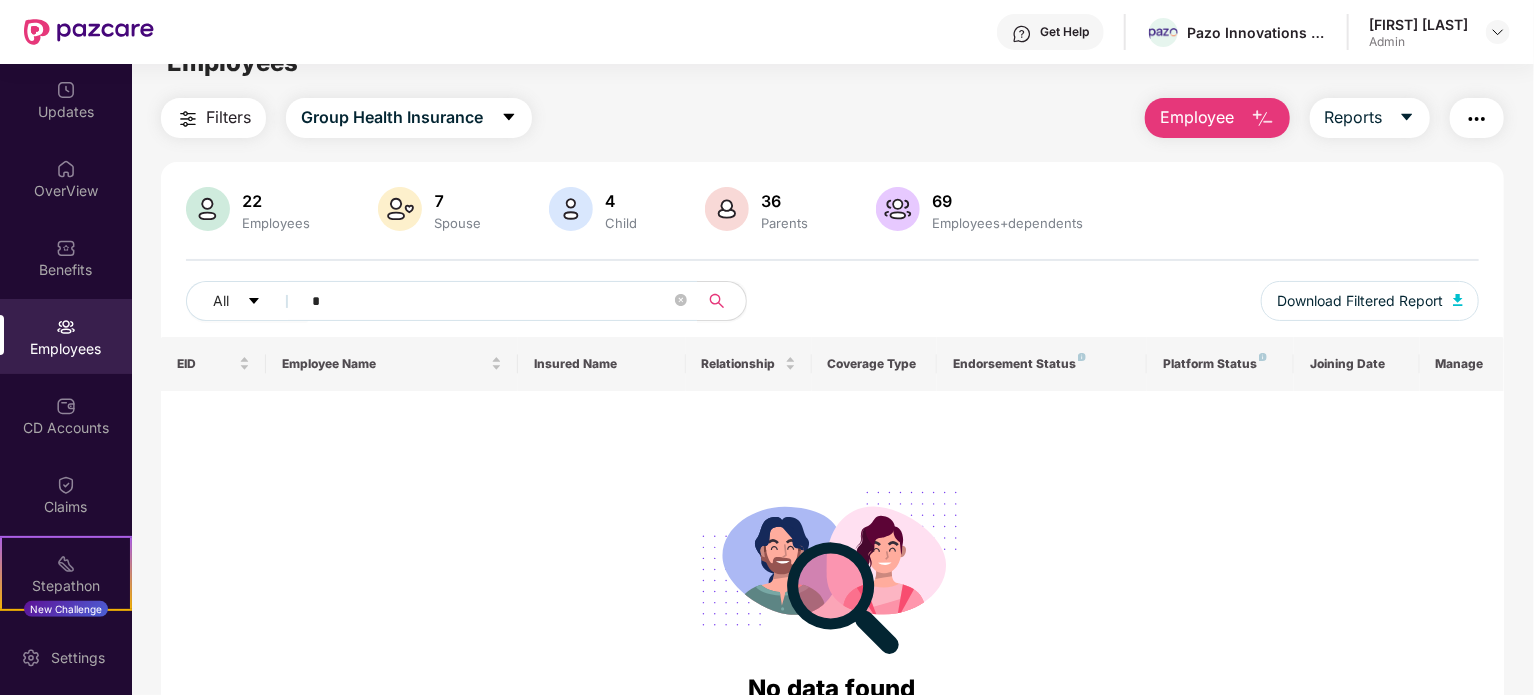 click at bounding box center (832, 568) 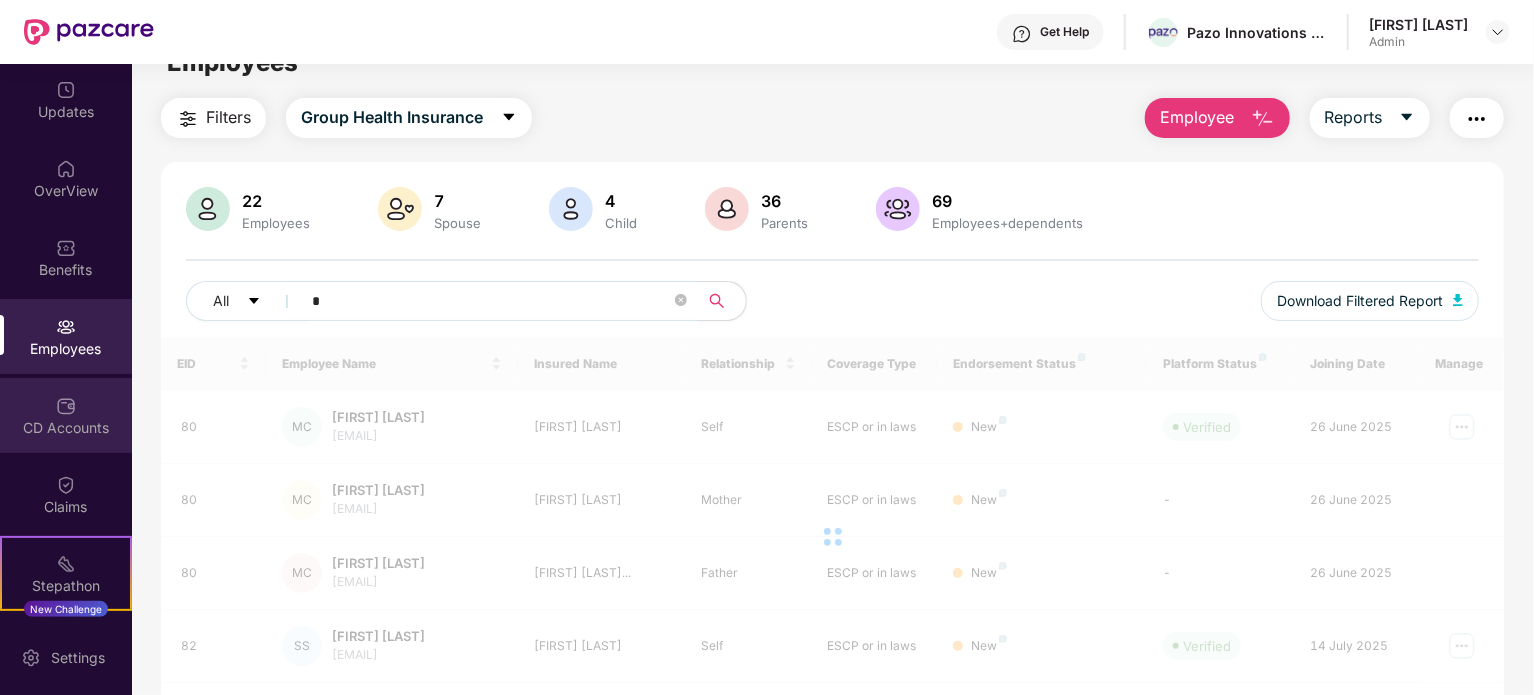 click on "CD Accounts" at bounding box center (66, 428) 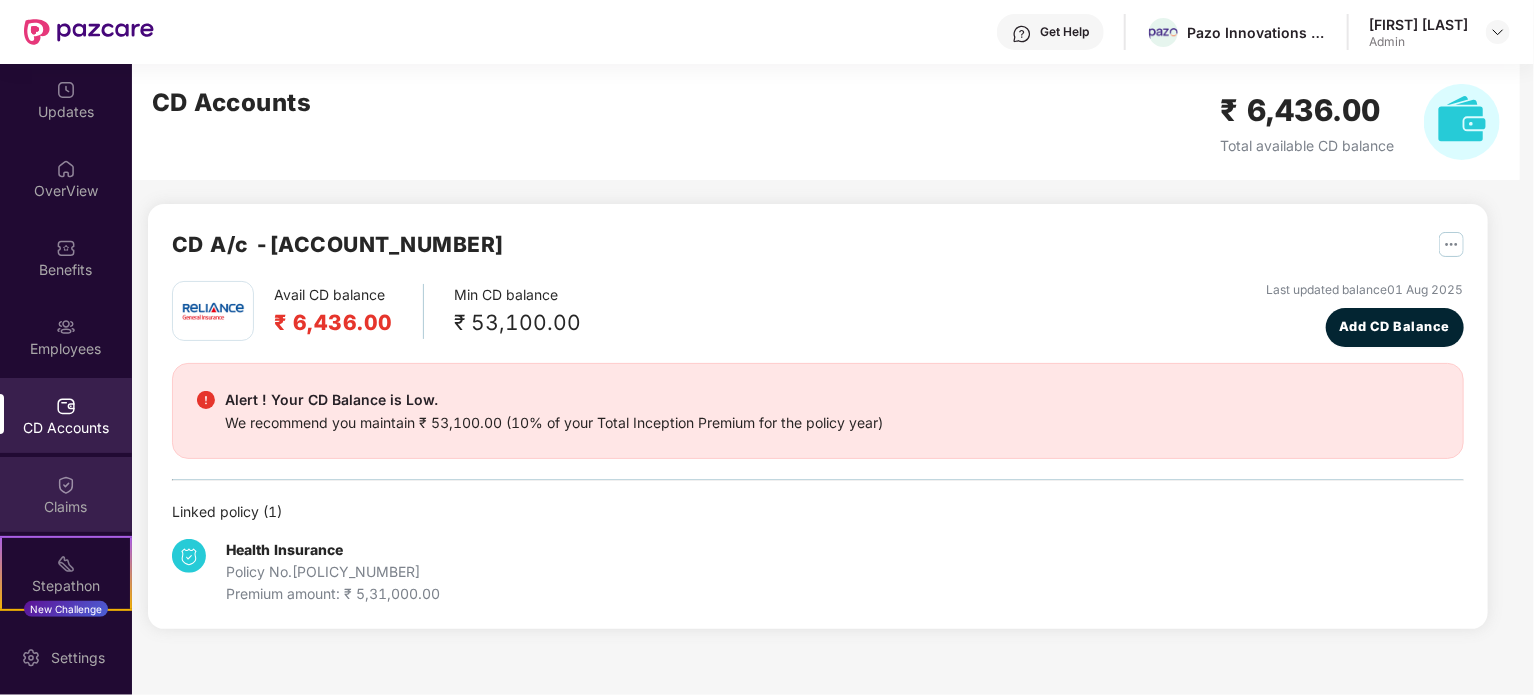 scroll, scrollTop: 0, scrollLeft: 0, axis: both 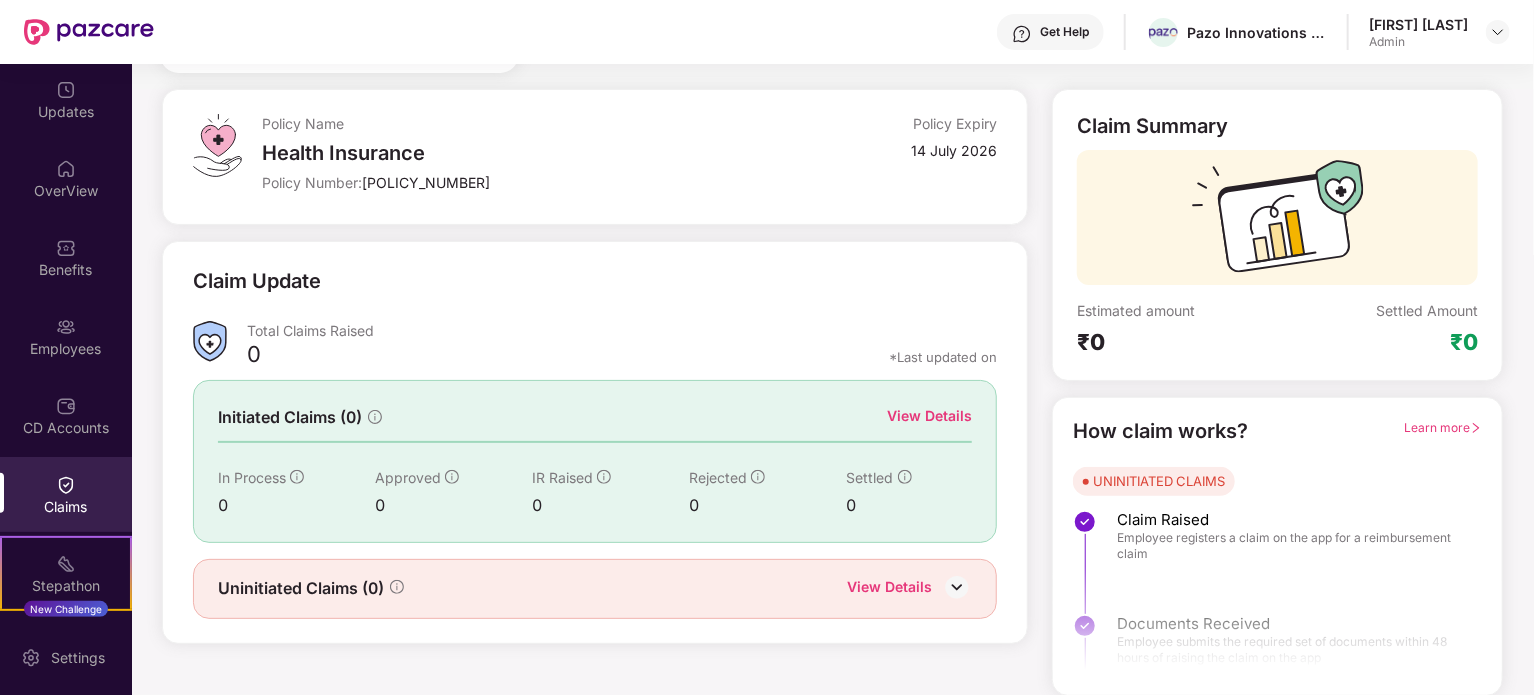 click at bounding box center [957, 587] 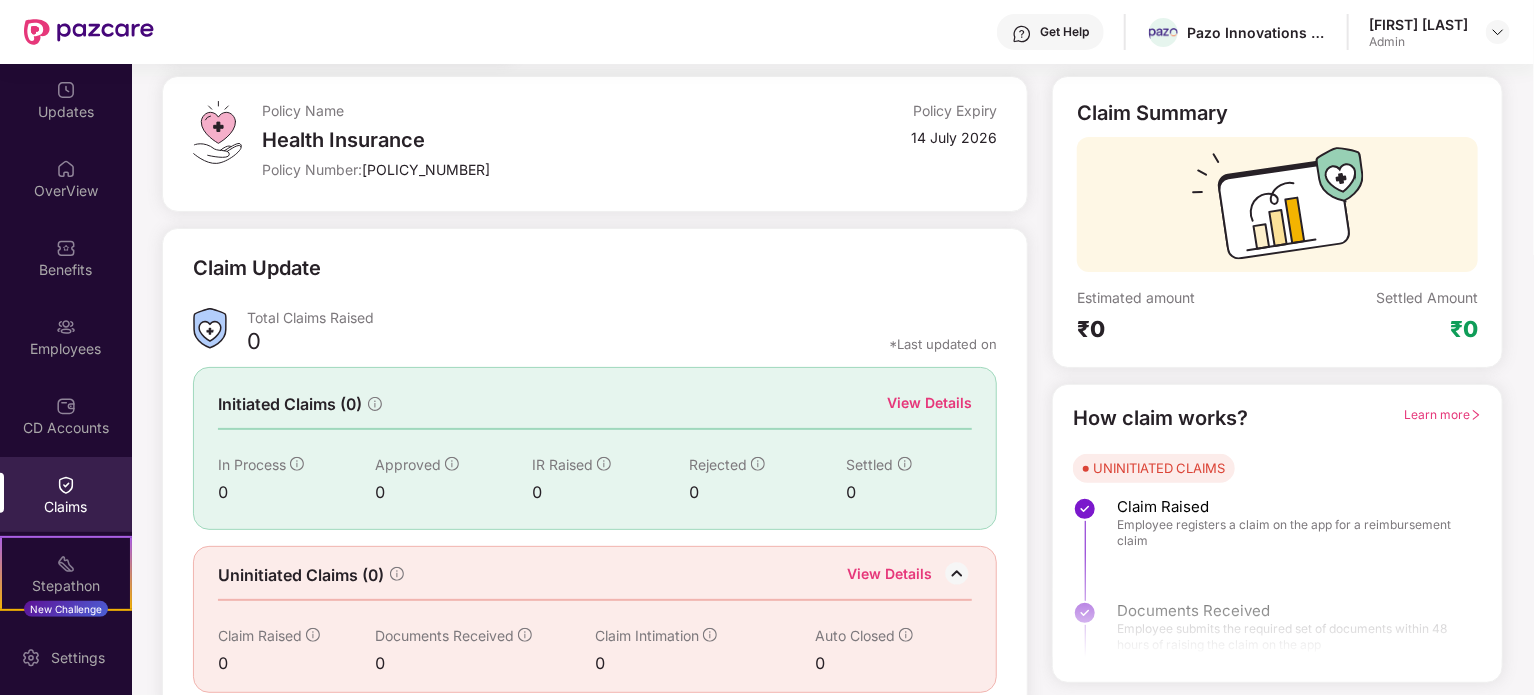 scroll, scrollTop: 120, scrollLeft: 0, axis: vertical 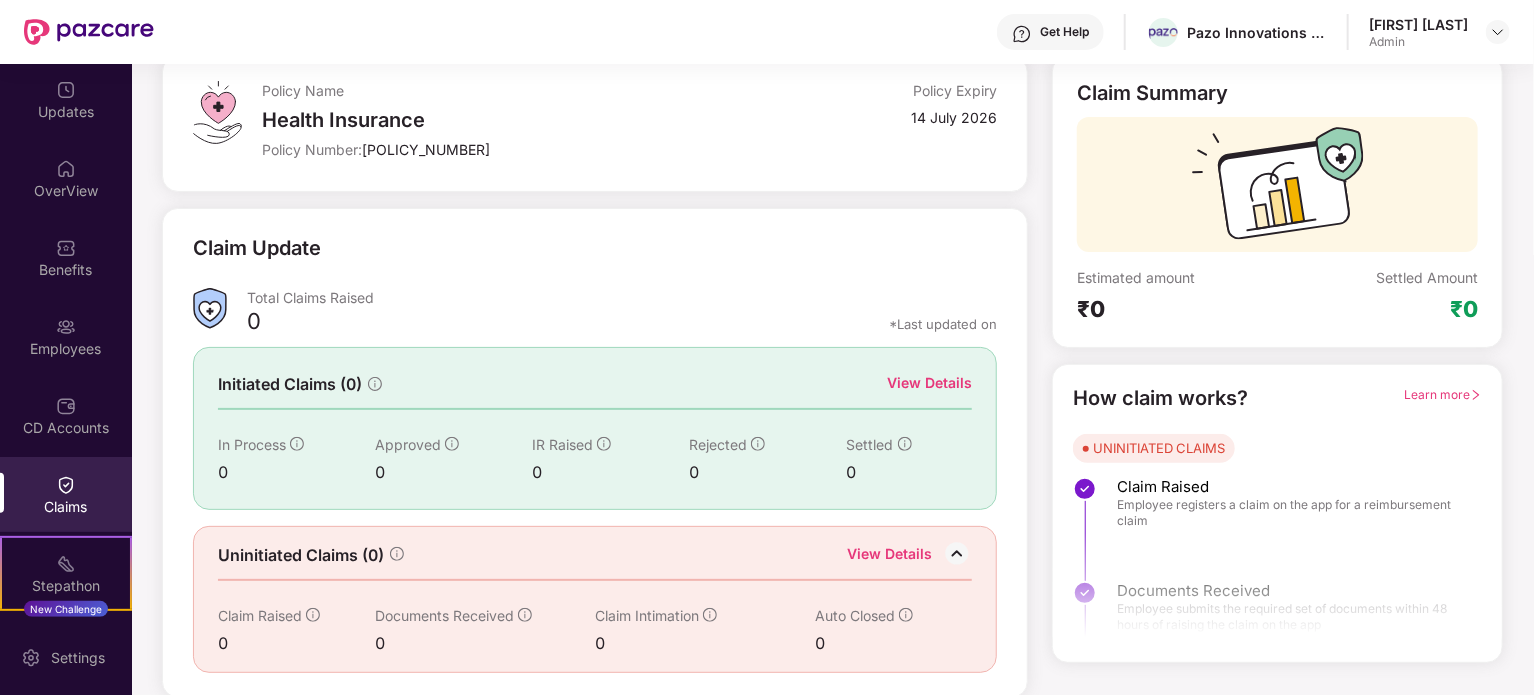 click at bounding box center [957, 554] 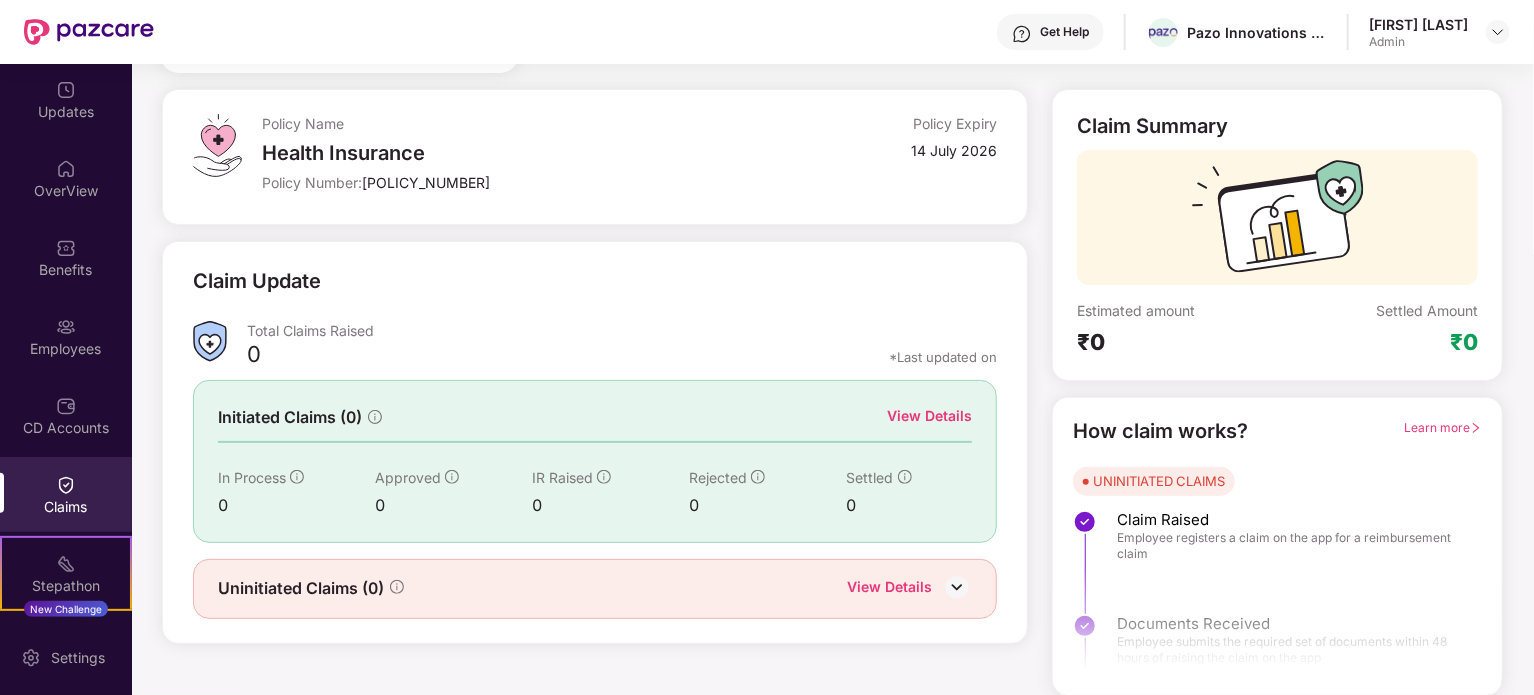 click on "View Details" at bounding box center [929, 416] 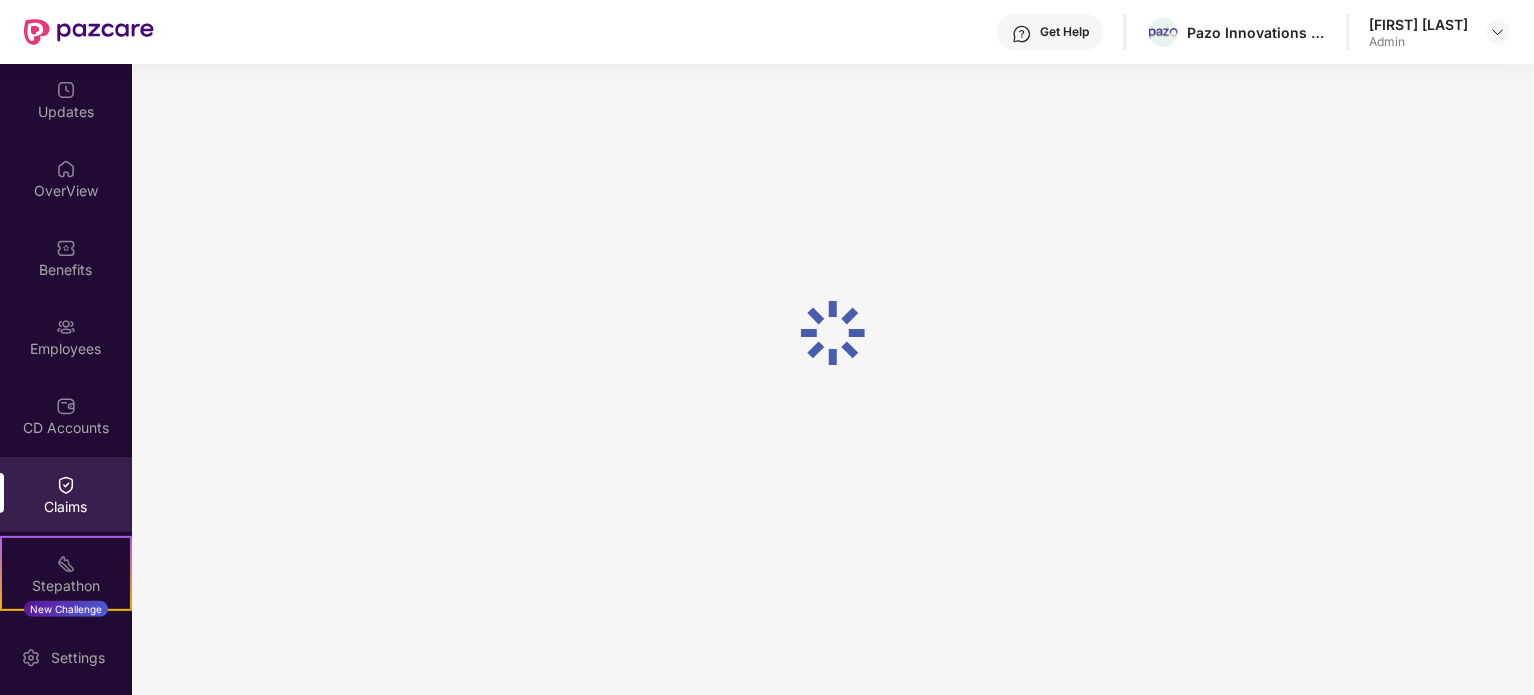 scroll, scrollTop: 64, scrollLeft: 0, axis: vertical 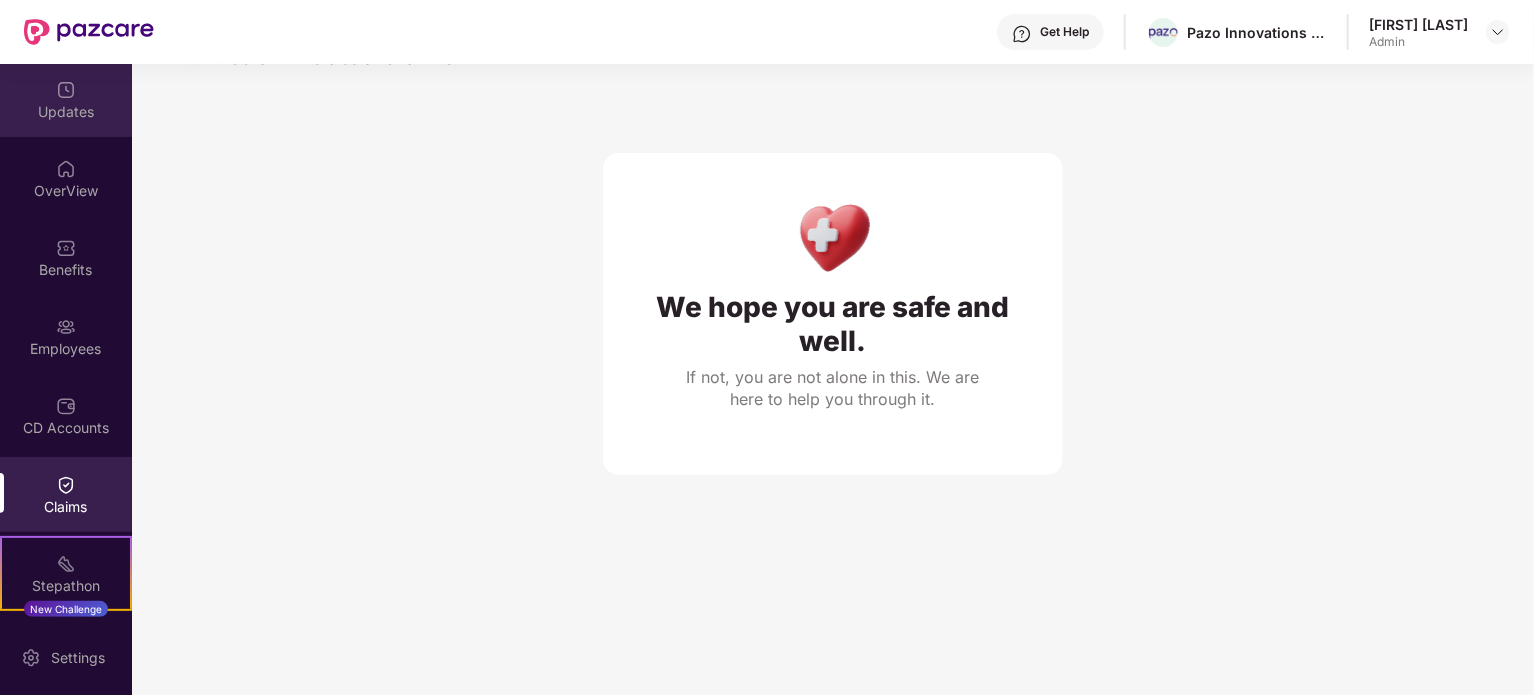 click on "Updates" at bounding box center (66, 112) 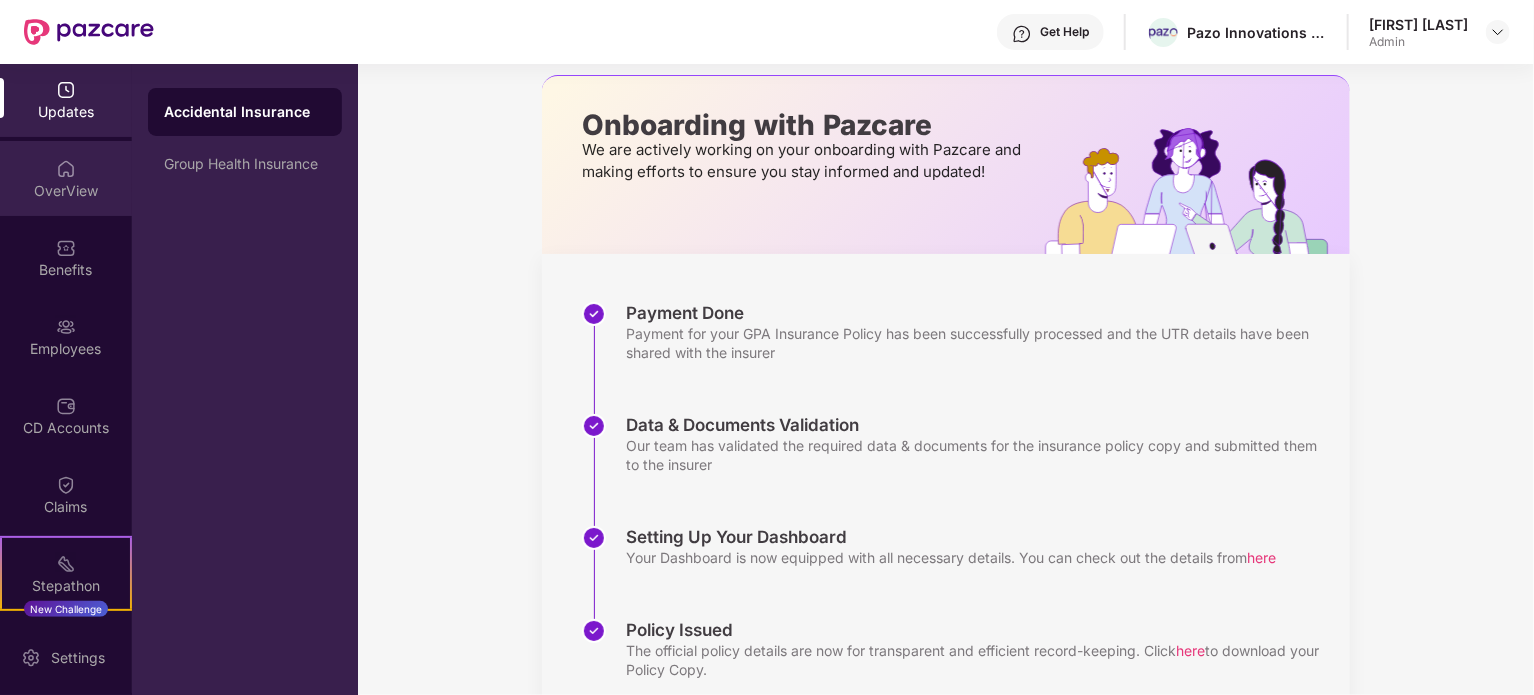 click on "OverView" at bounding box center [66, 191] 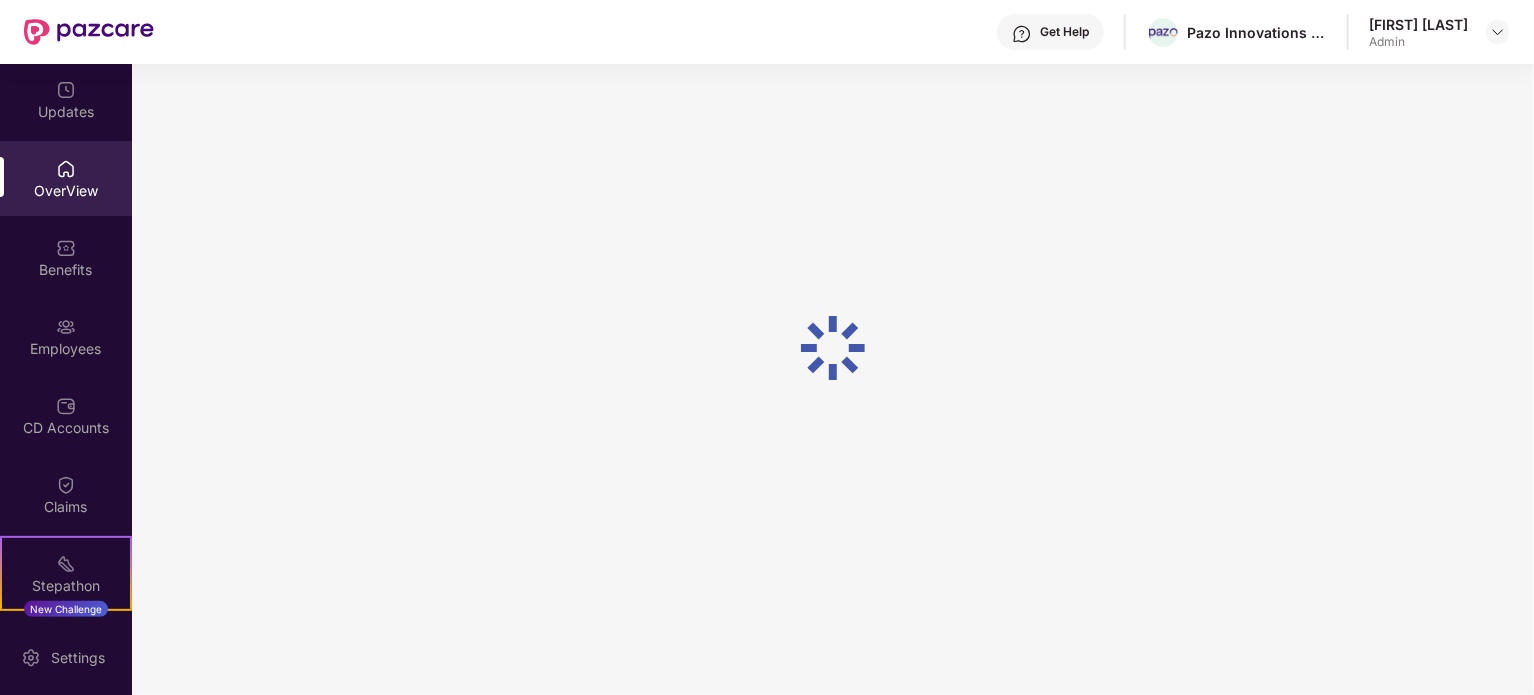 scroll, scrollTop: 64, scrollLeft: 0, axis: vertical 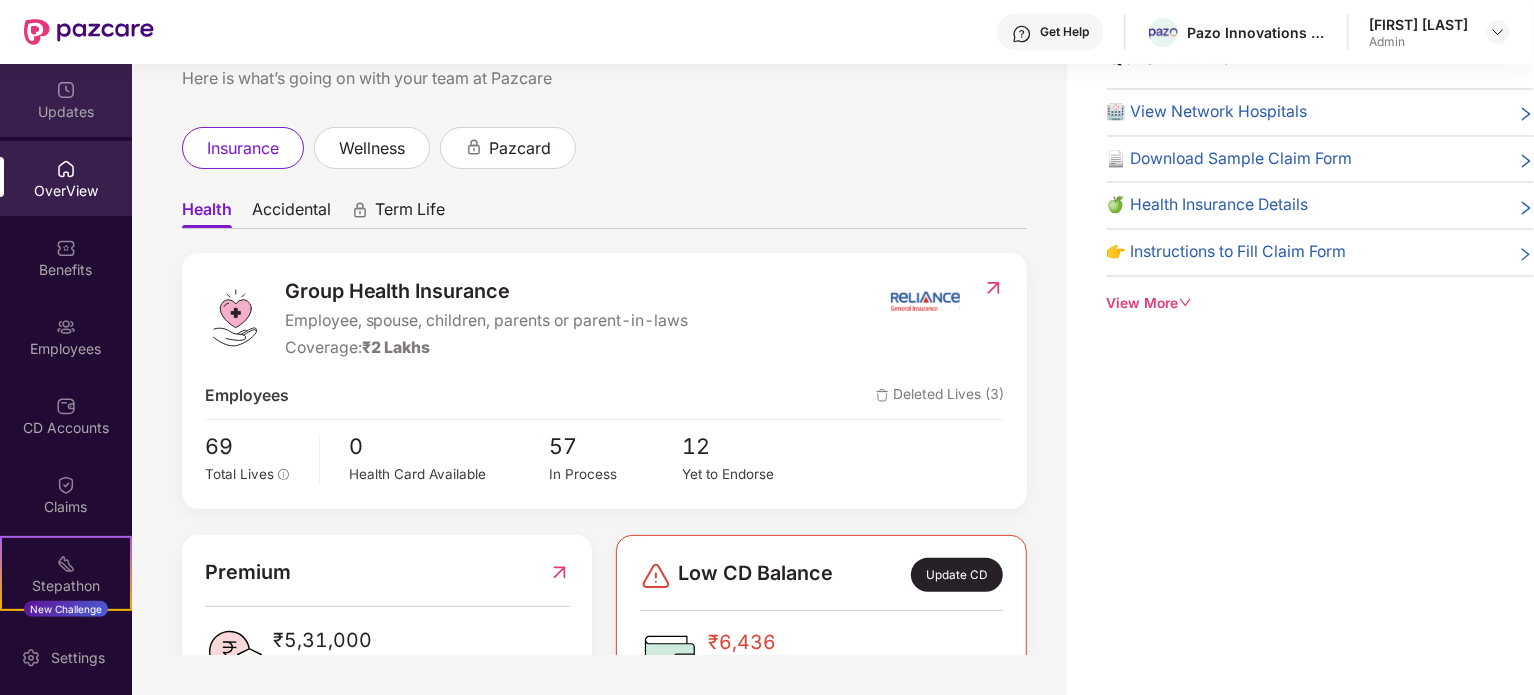 click on "Updates" at bounding box center [66, 112] 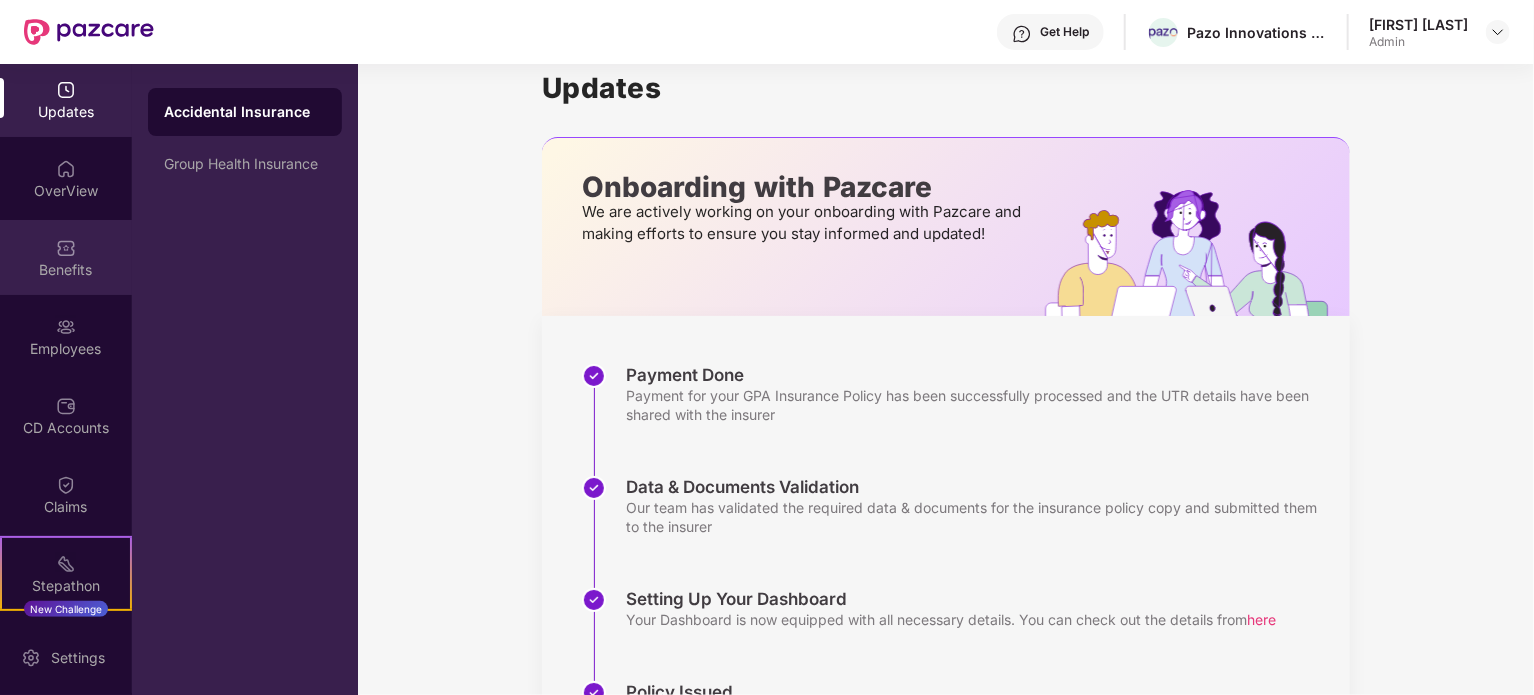 scroll, scrollTop: 0, scrollLeft: 0, axis: both 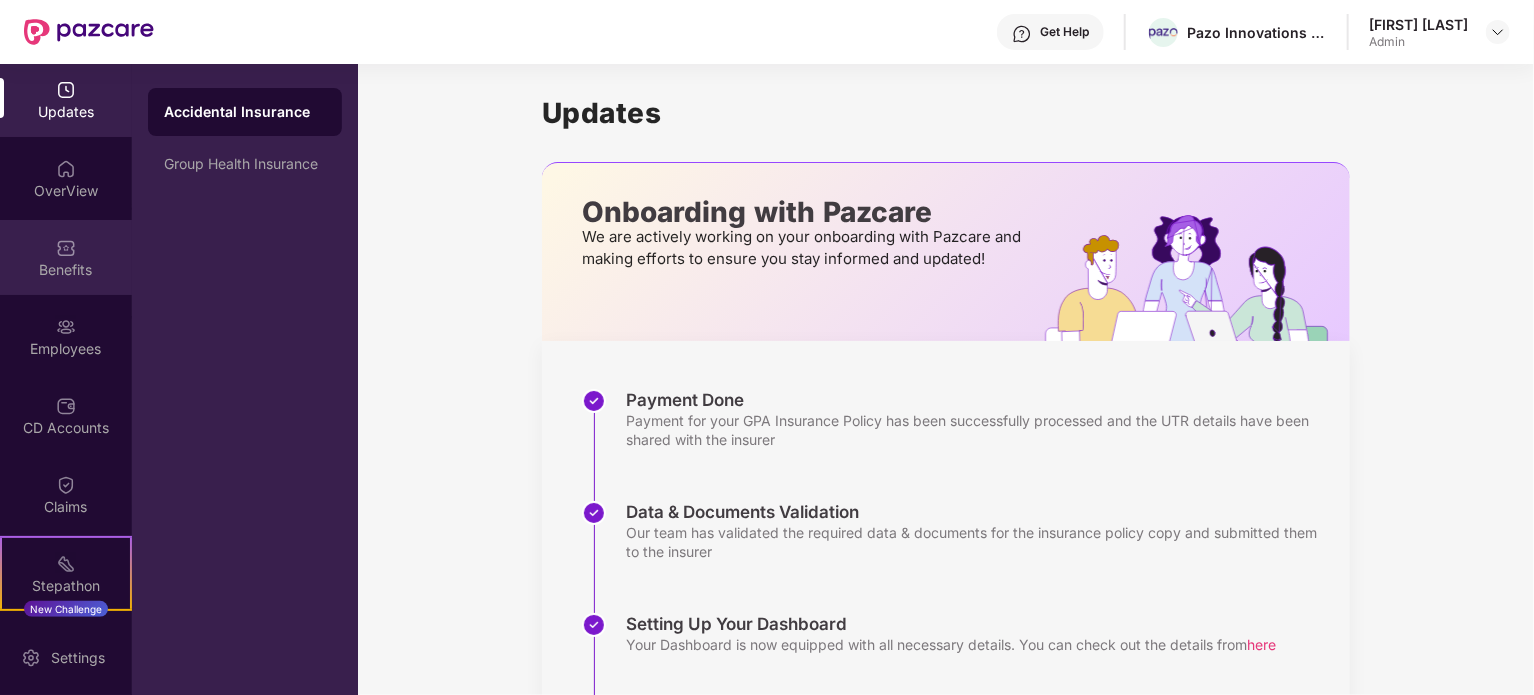 click on "Benefits" at bounding box center [66, 270] 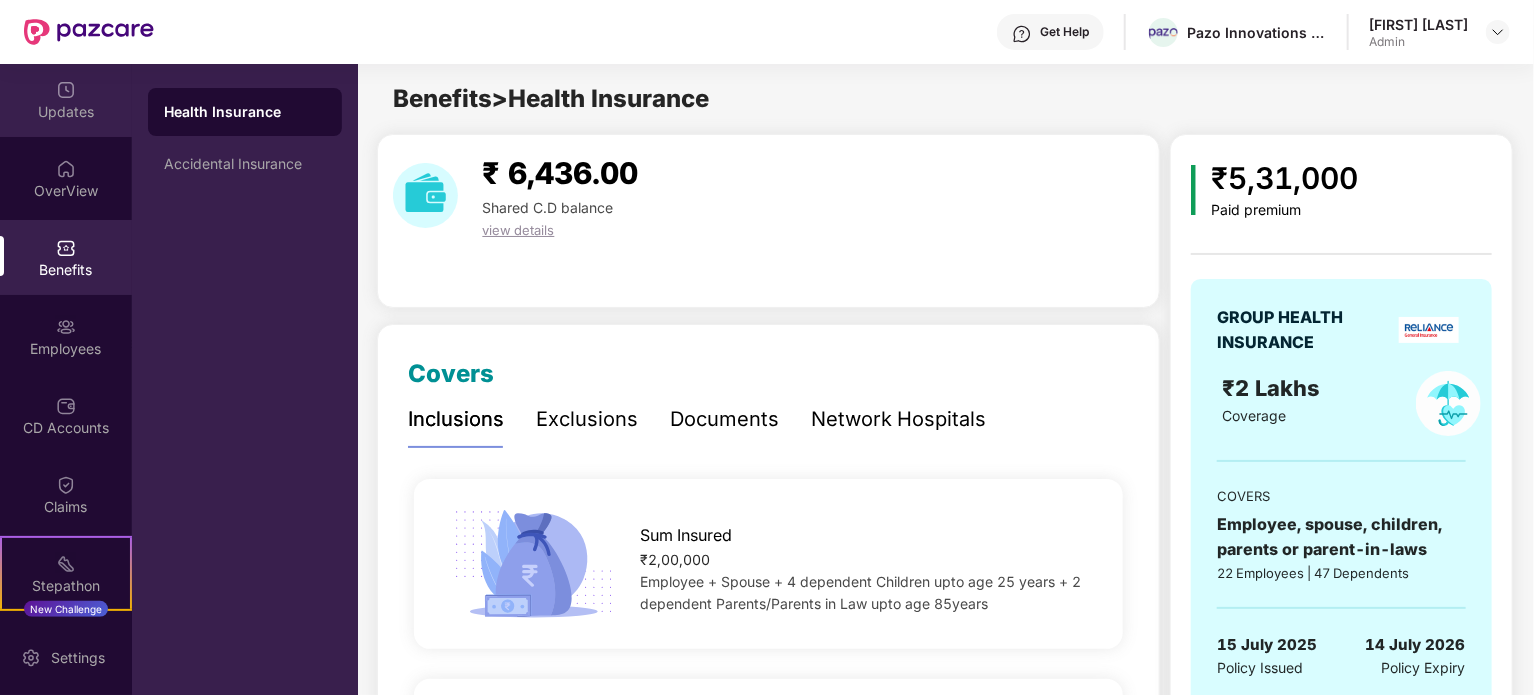 click on "Updates" at bounding box center (66, 112) 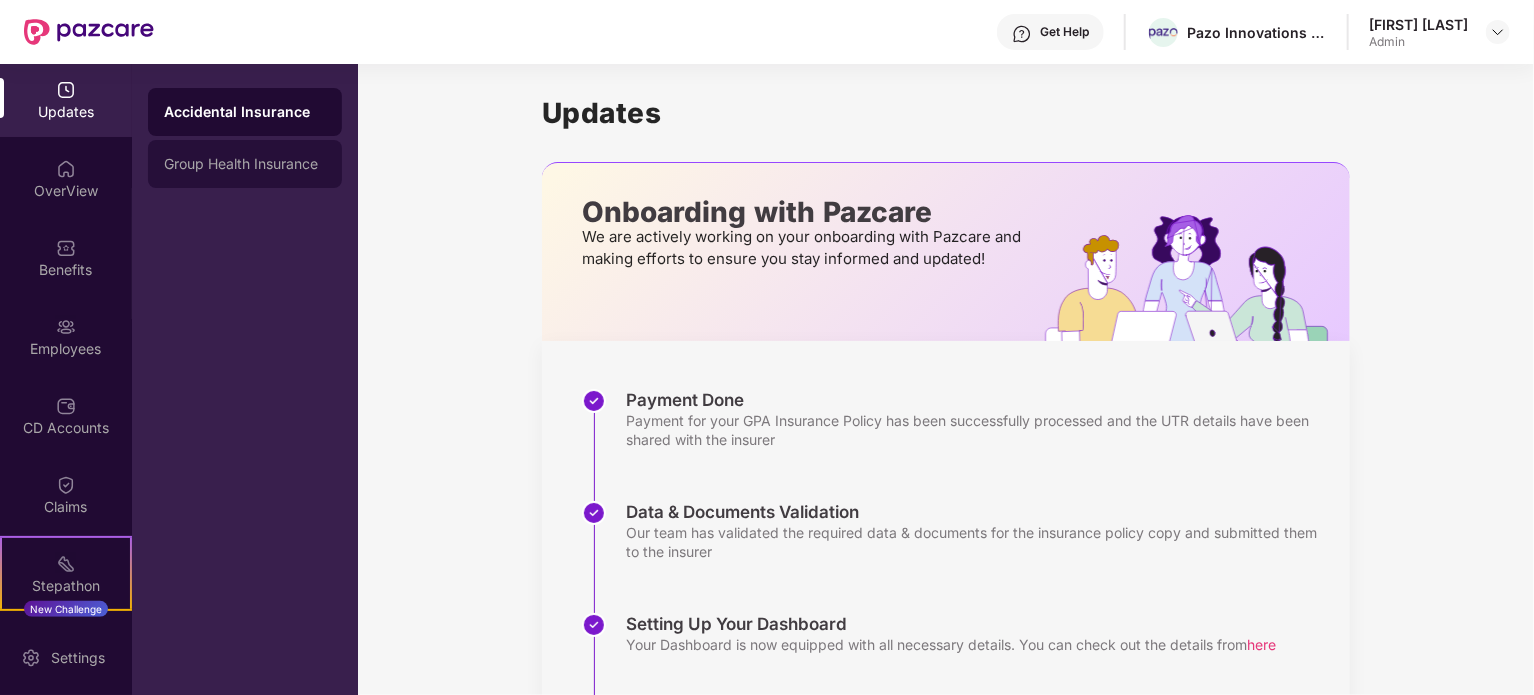 click on "Group Health Insurance" at bounding box center [245, 164] 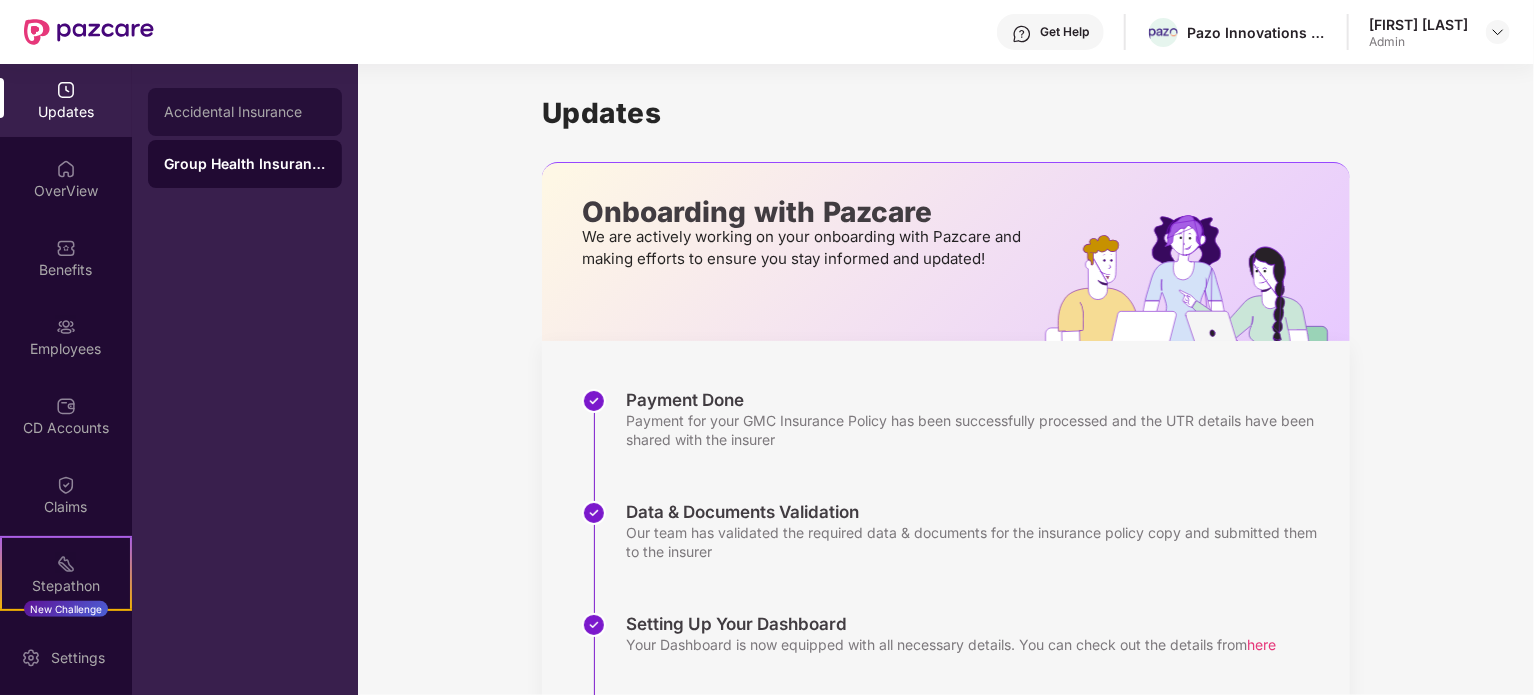 click on "Accidental Insurance" at bounding box center (245, 112) 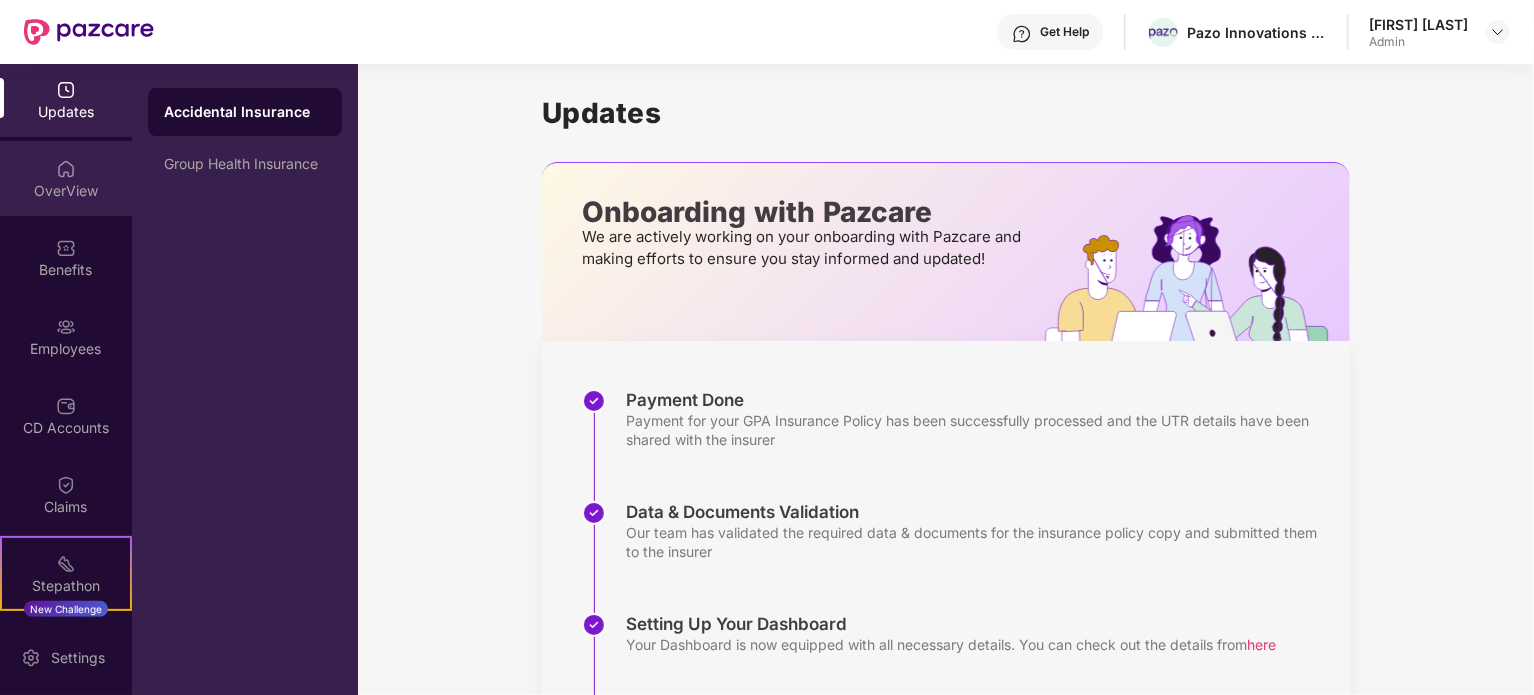 click at bounding box center (66, 167) 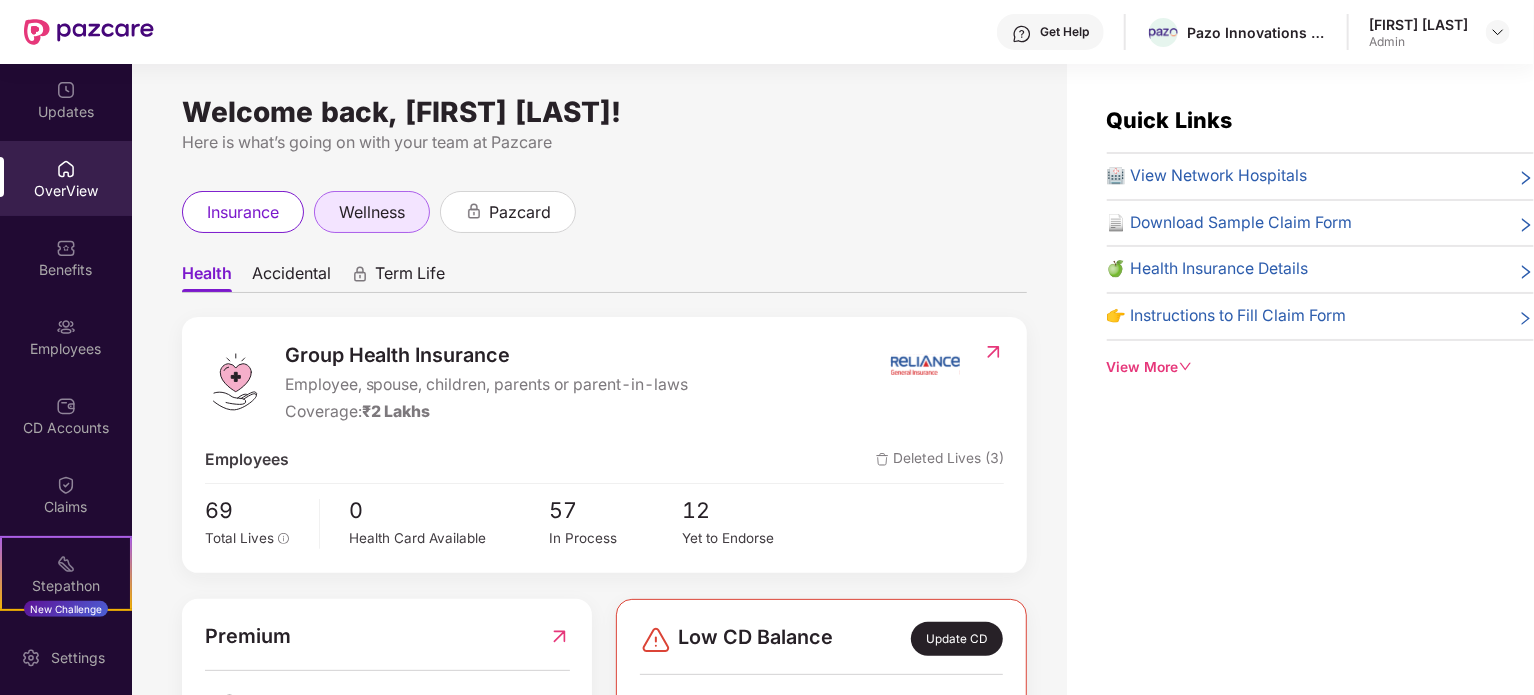 click on "wellness" at bounding box center [372, 212] 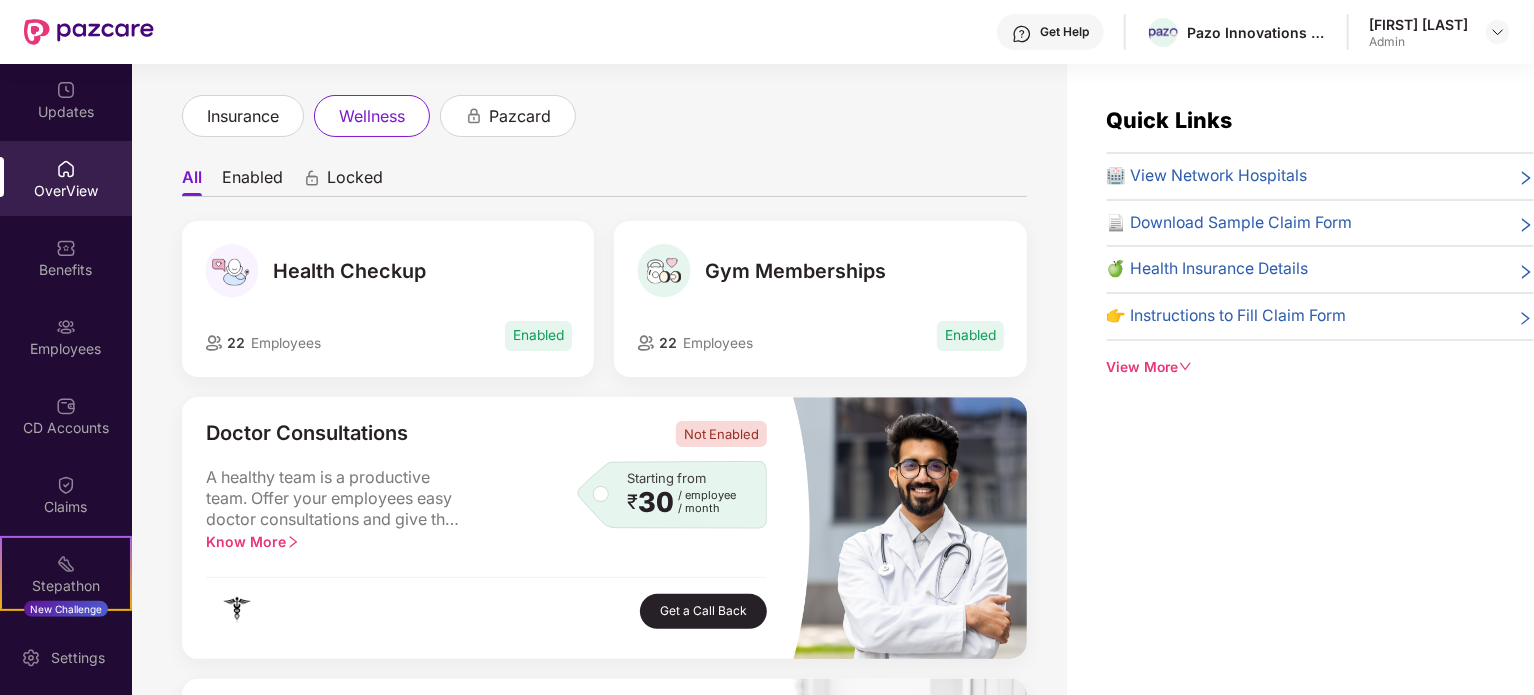 scroll, scrollTop: 0, scrollLeft: 0, axis: both 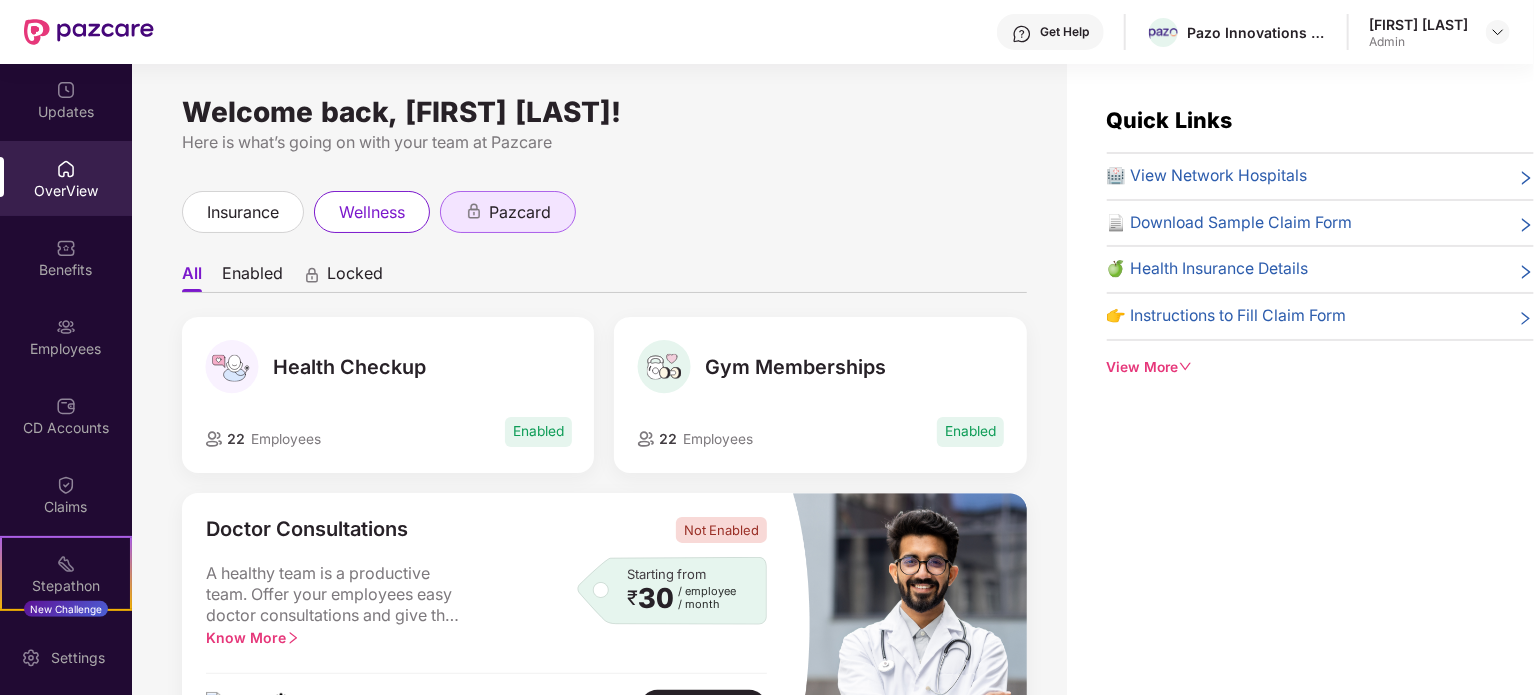click on "pazcard" at bounding box center (508, 212) 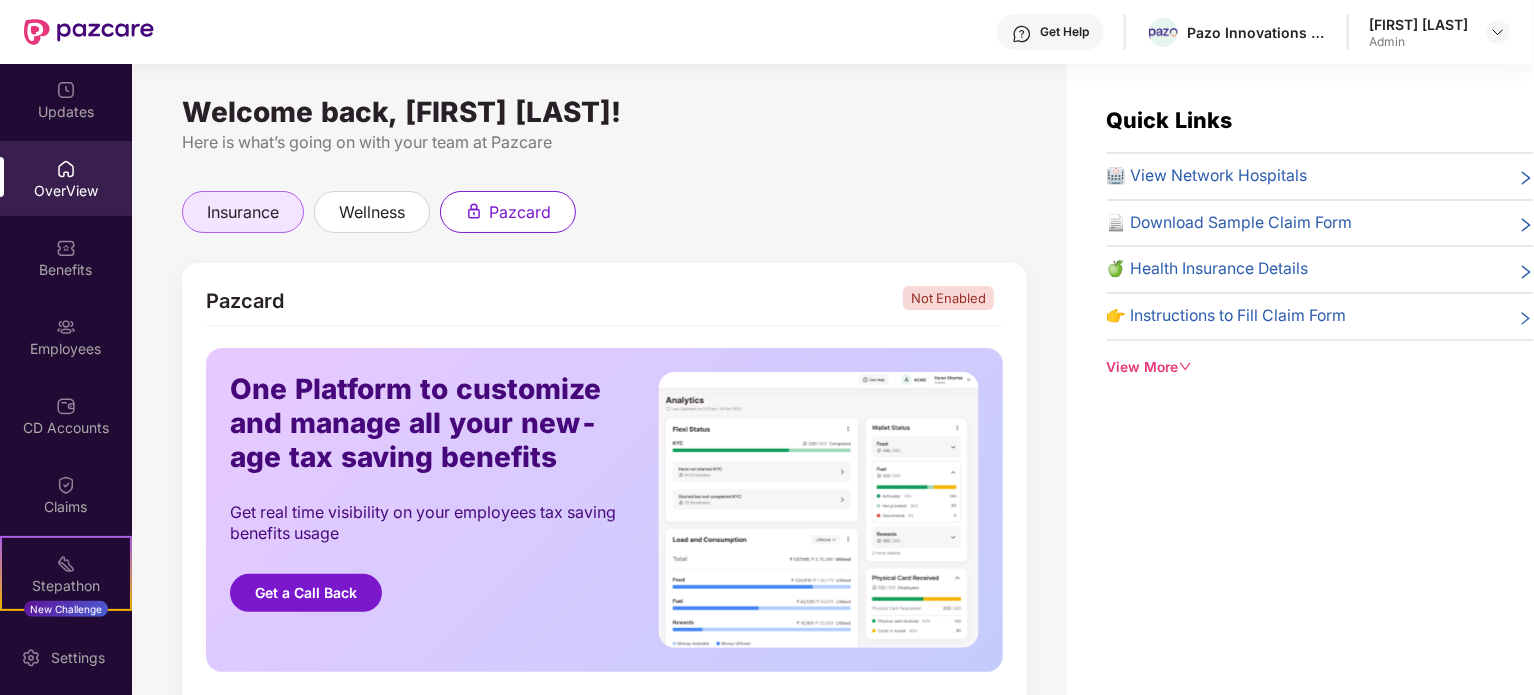 click on "insurance" at bounding box center (243, 212) 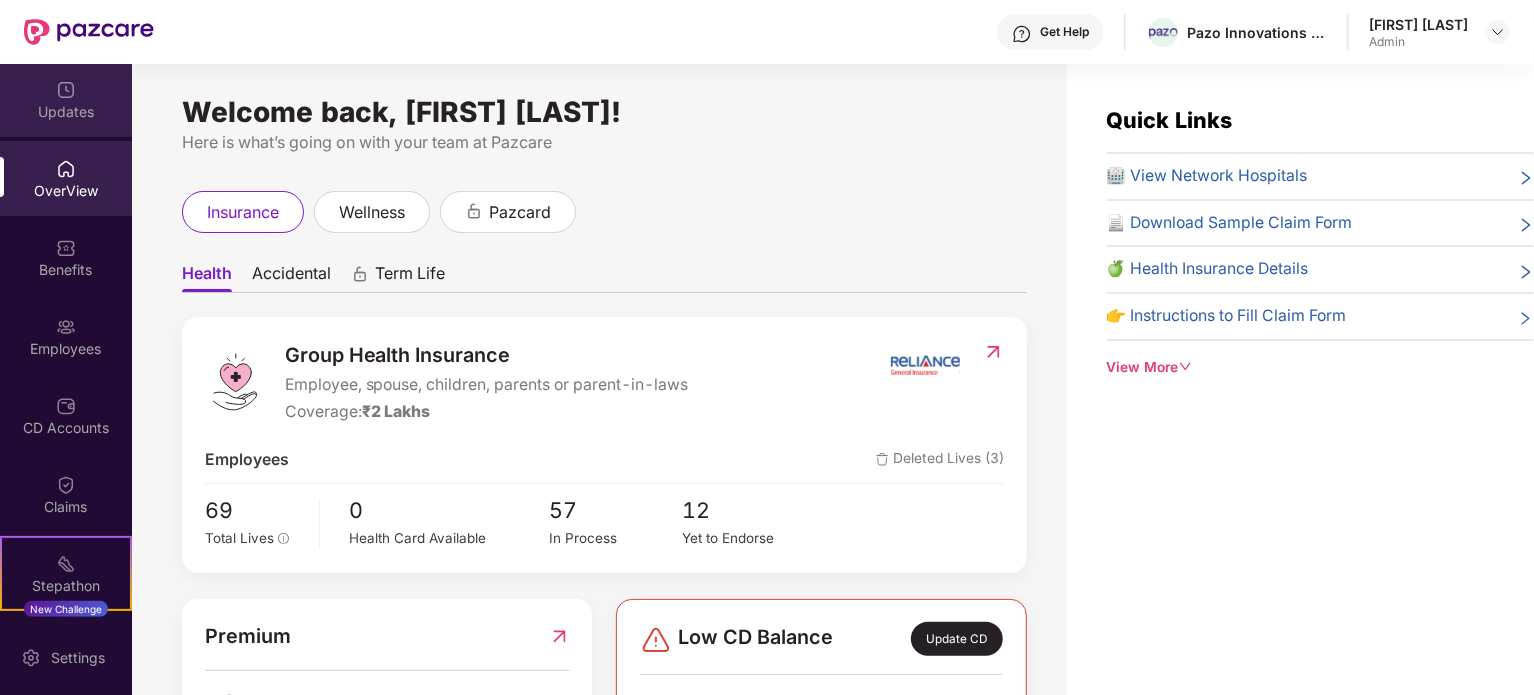 click on "Updates" at bounding box center (66, 99) 